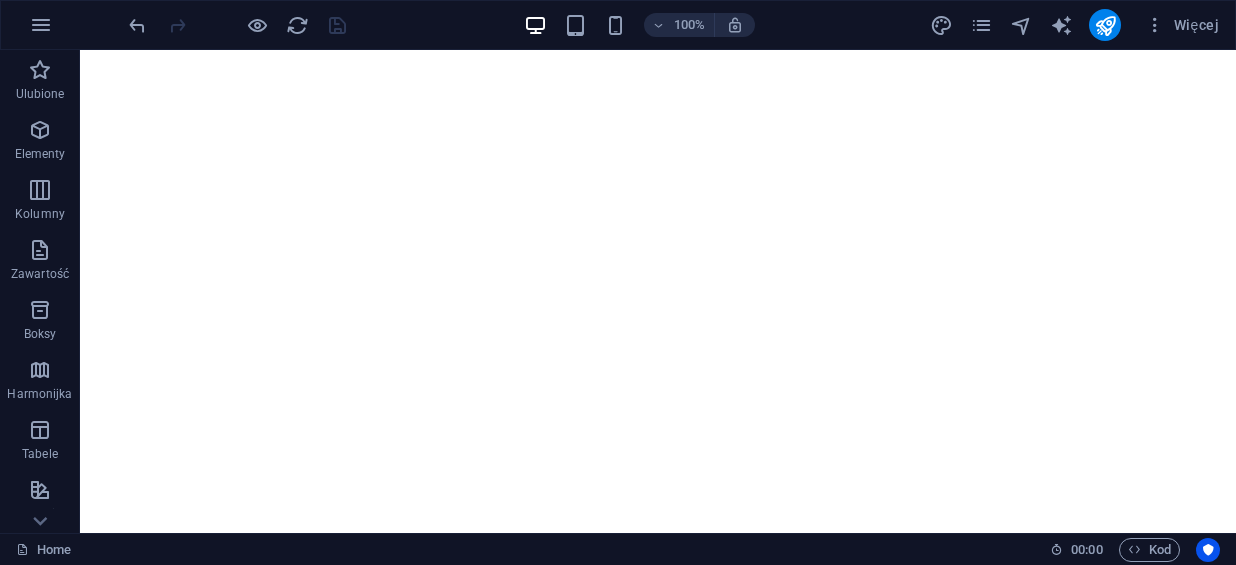 scroll, scrollTop: 0, scrollLeft: 0, axis: both 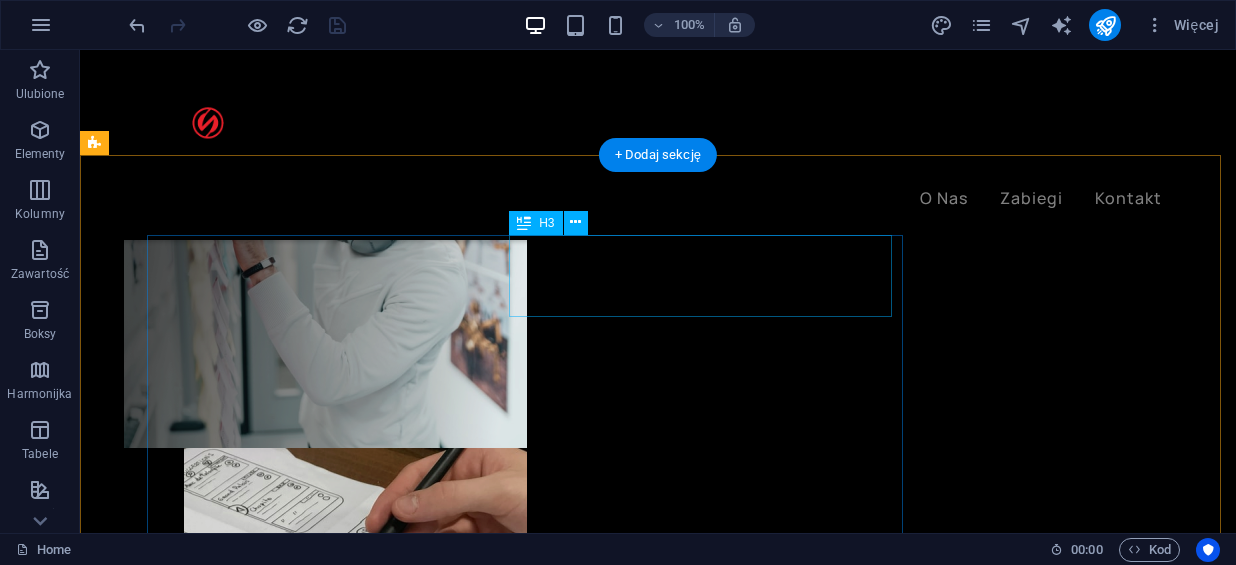 click on "w Twoich rękach" at bounding box center [600, 1444] 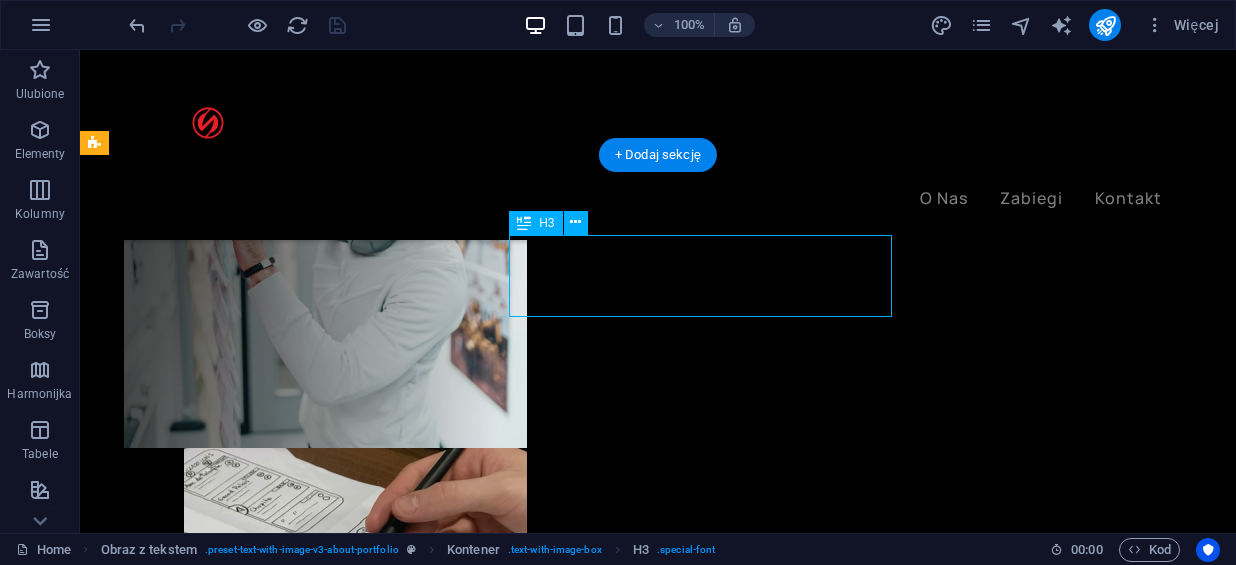 click on "w Twoich rękach" at bounding box center (600, 1444) 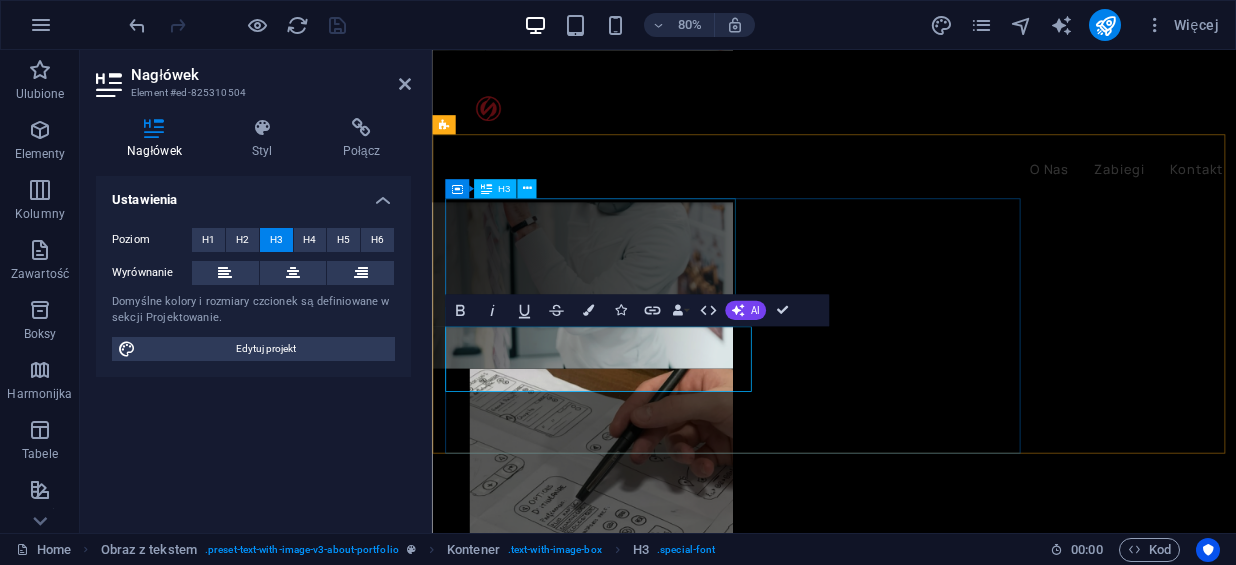 click on "‌Twoja Energia," at bounding box center (934, 1323) 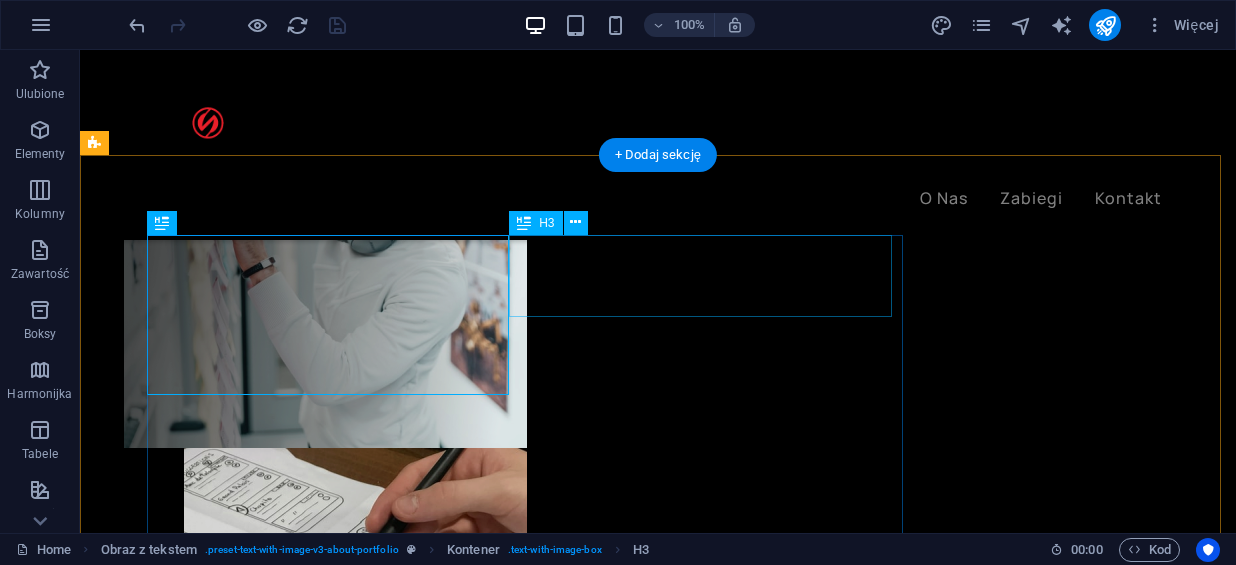 click on "w Twoich rękach" at bounding box center (600, 1444) 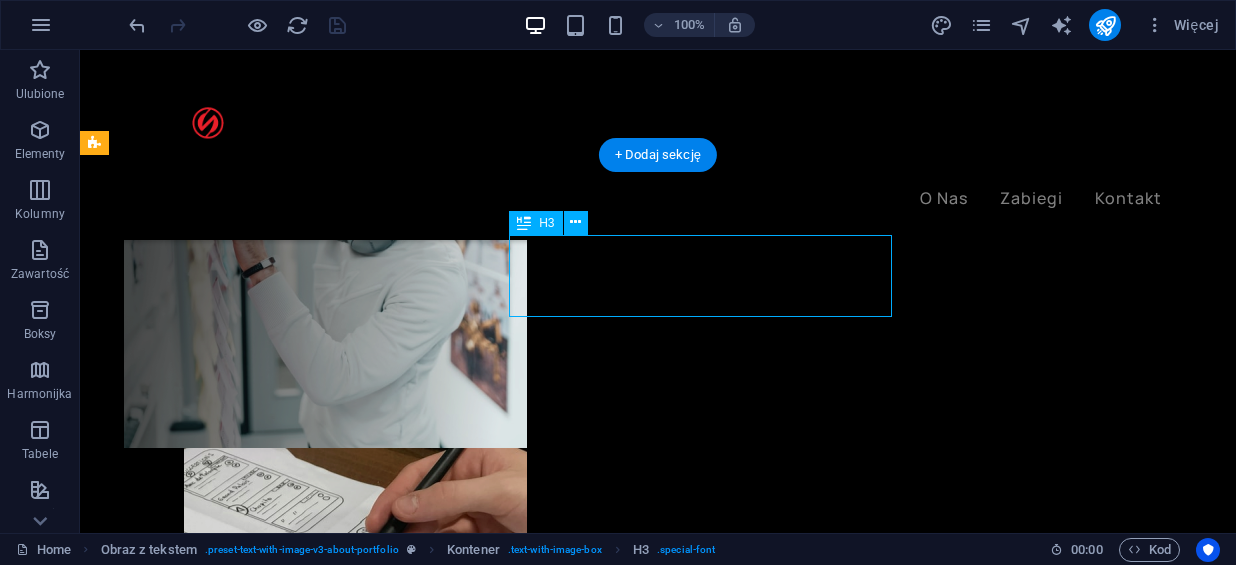 click on "w Twoich rękach" at bounding box center (600, 1444) 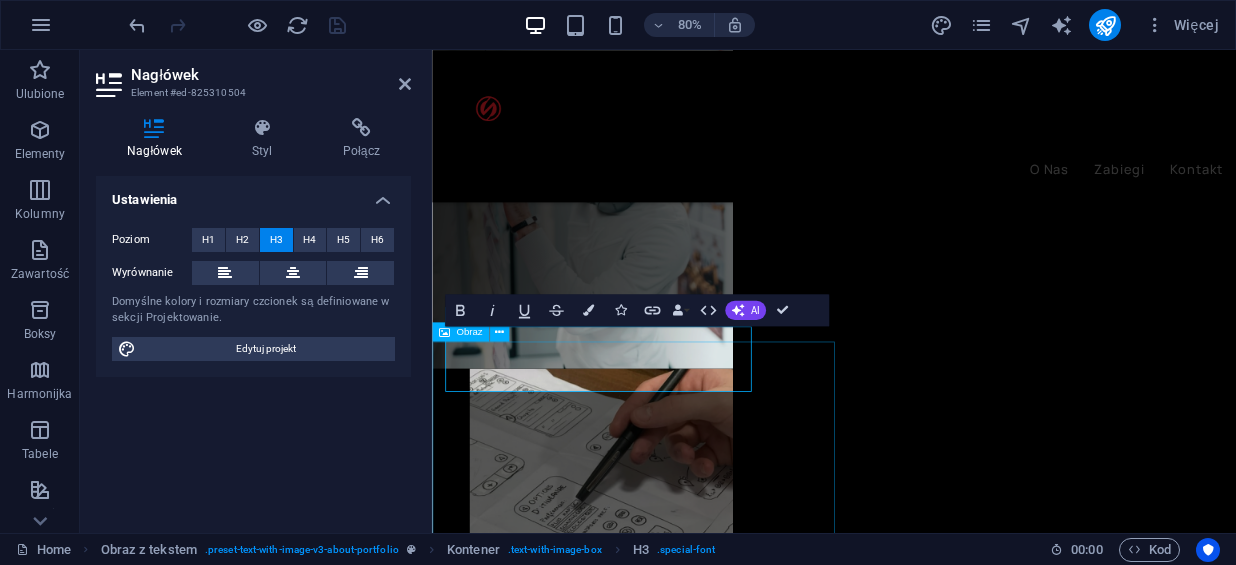 click at bounding box center [683, 2346] 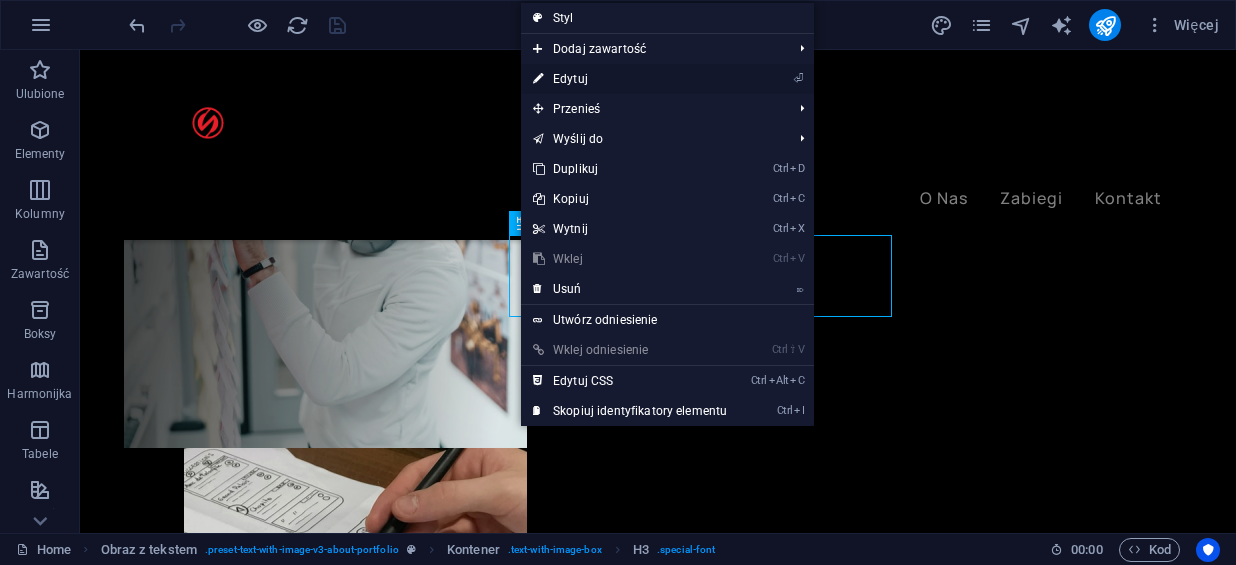 click on "⏎  Edytuj" at bounding box center [630, 79] 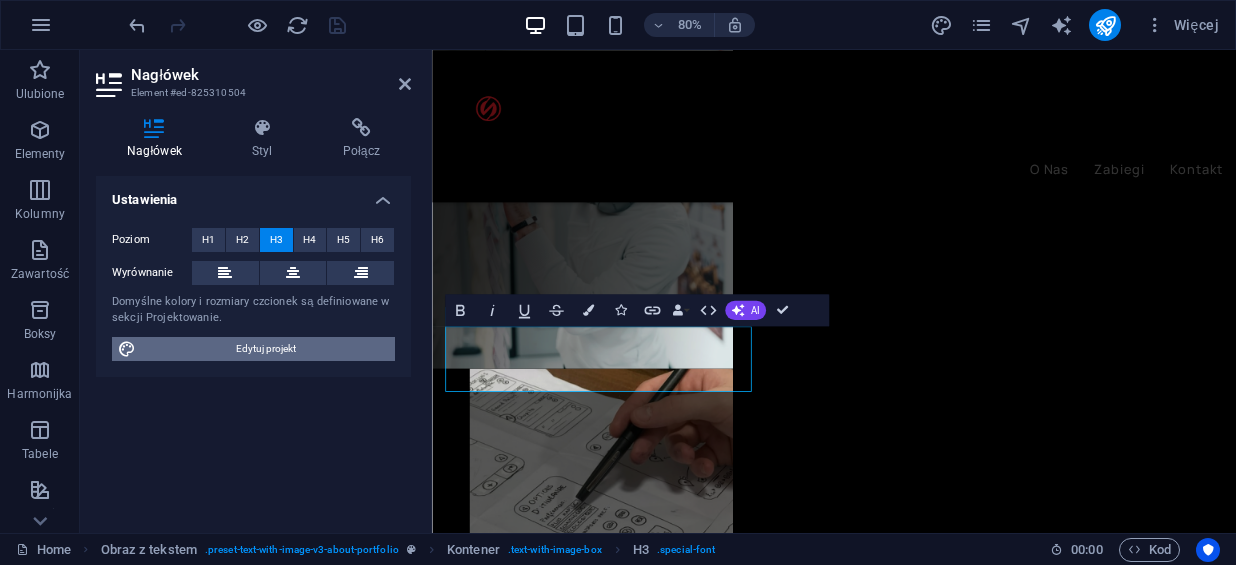 click on "Edytuj projekt" at bounding box center (265, 349) 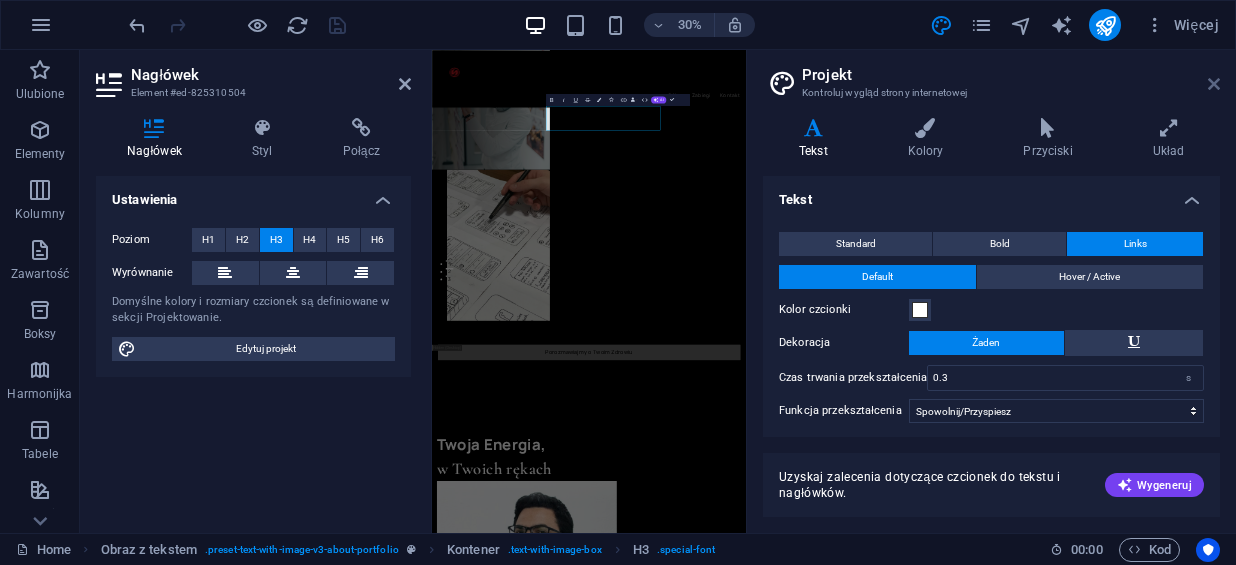 click at bounding box center [1214, 84] 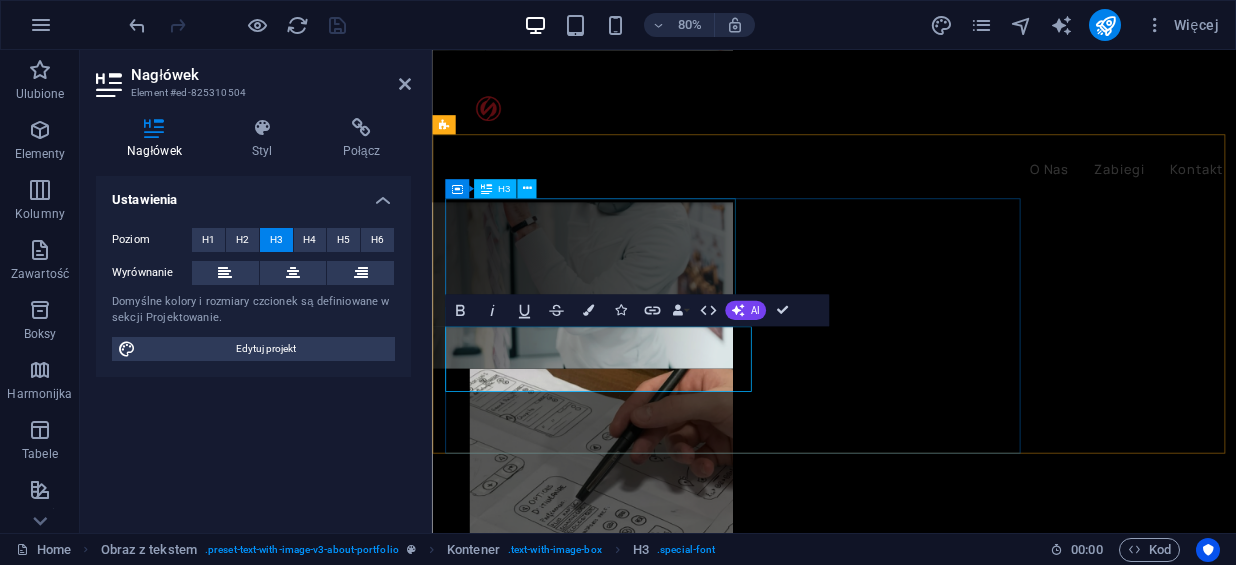 click on "‌Twoja Energia," at bounding box center (934, 1323) 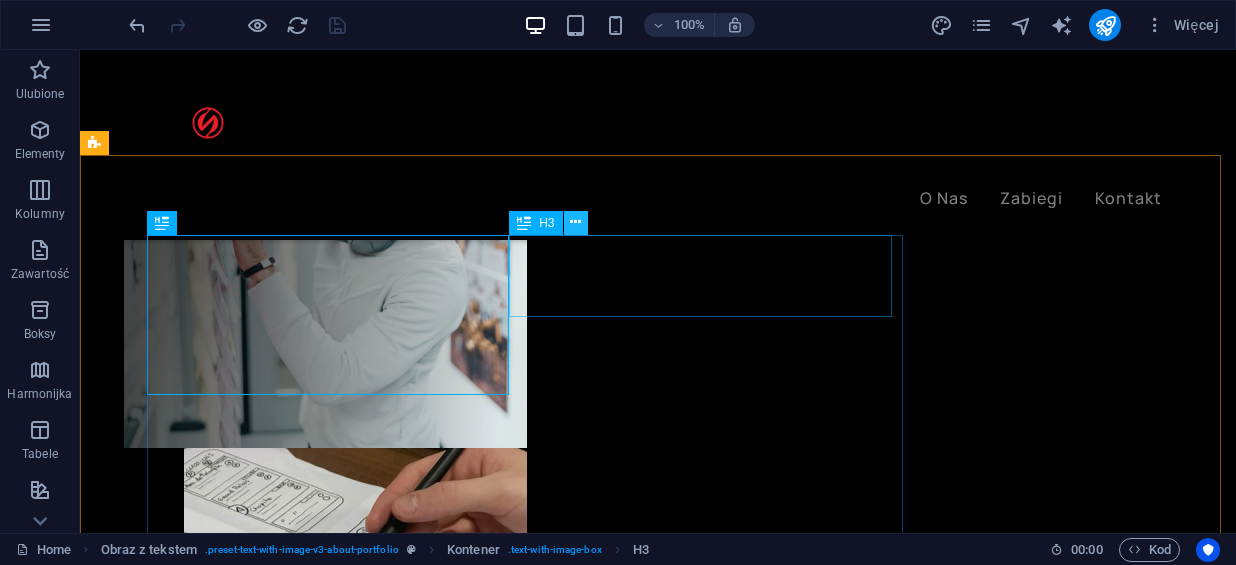 click at bounding box center (575, 222) 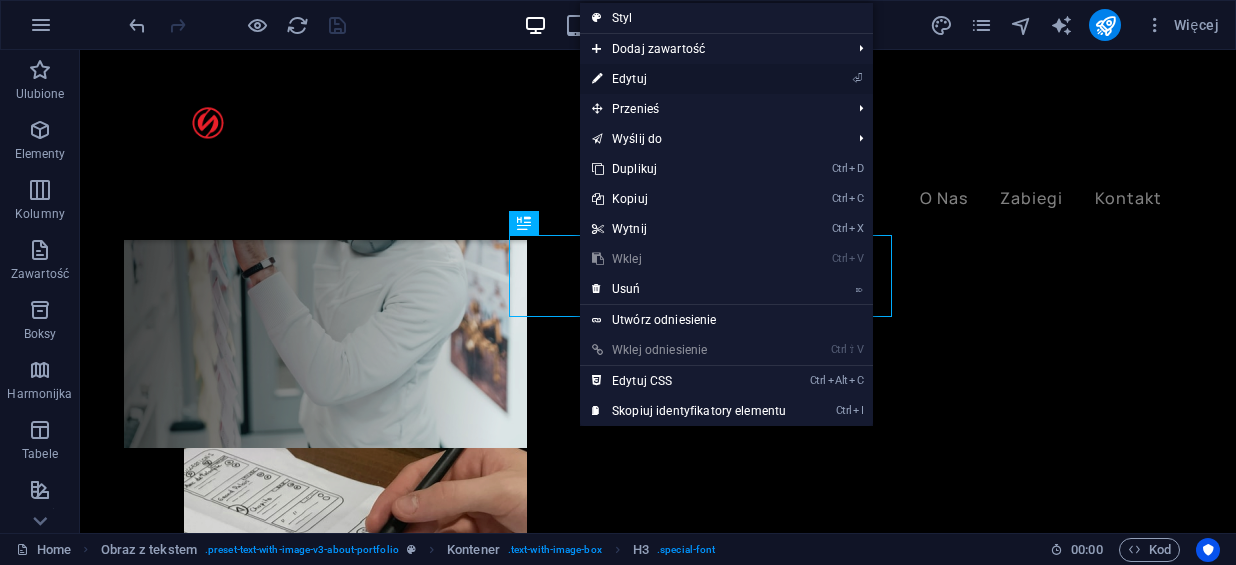 click on "⏎  Edytuj" at bounding box center [689, 79] 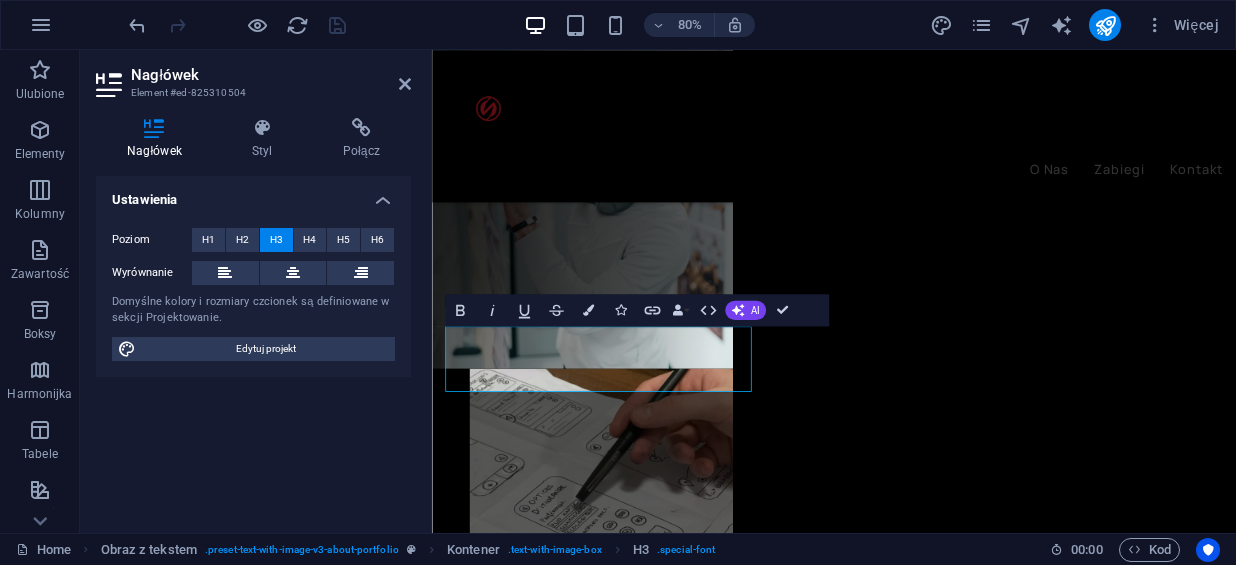 click on "Domyślne kolory i rozmiary czcionek są definiowane w sekcji Projektowanie." at bounding box center (253, 310) 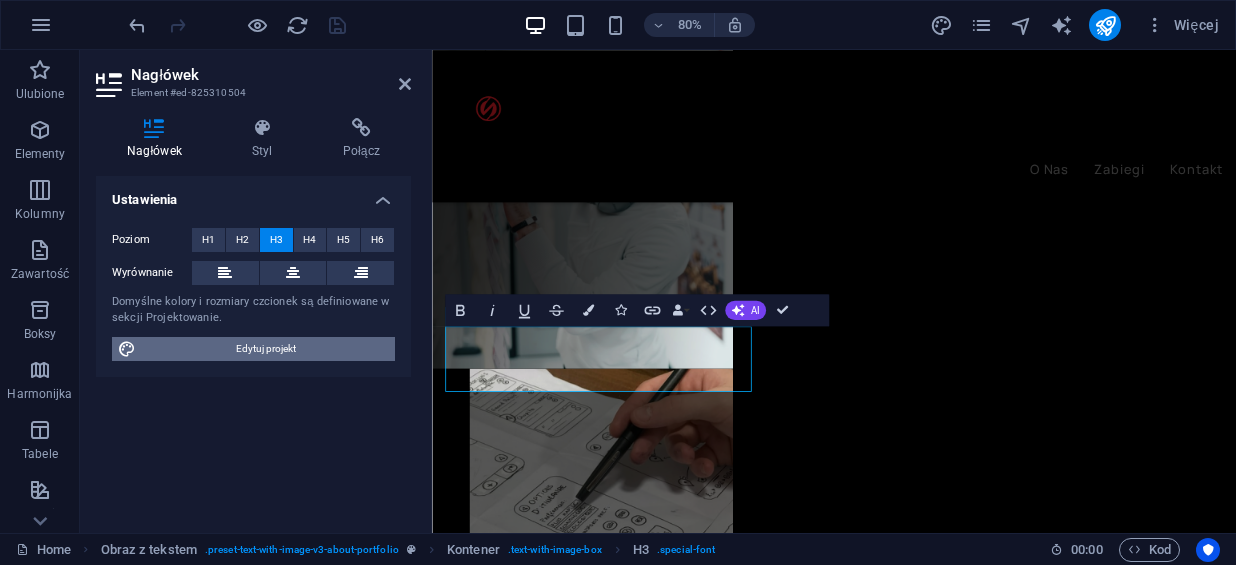 click on "Edytuj projekt" at bounding box center [265, 349] 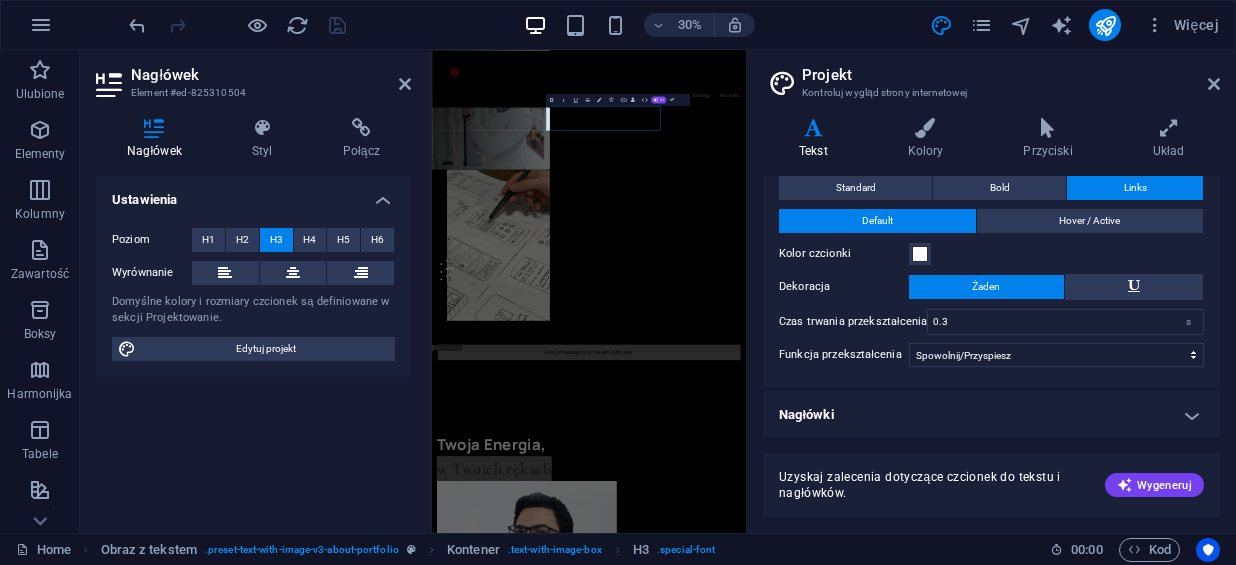 scroll, scrollTop: 0, scrollLeft: 0, axis: both 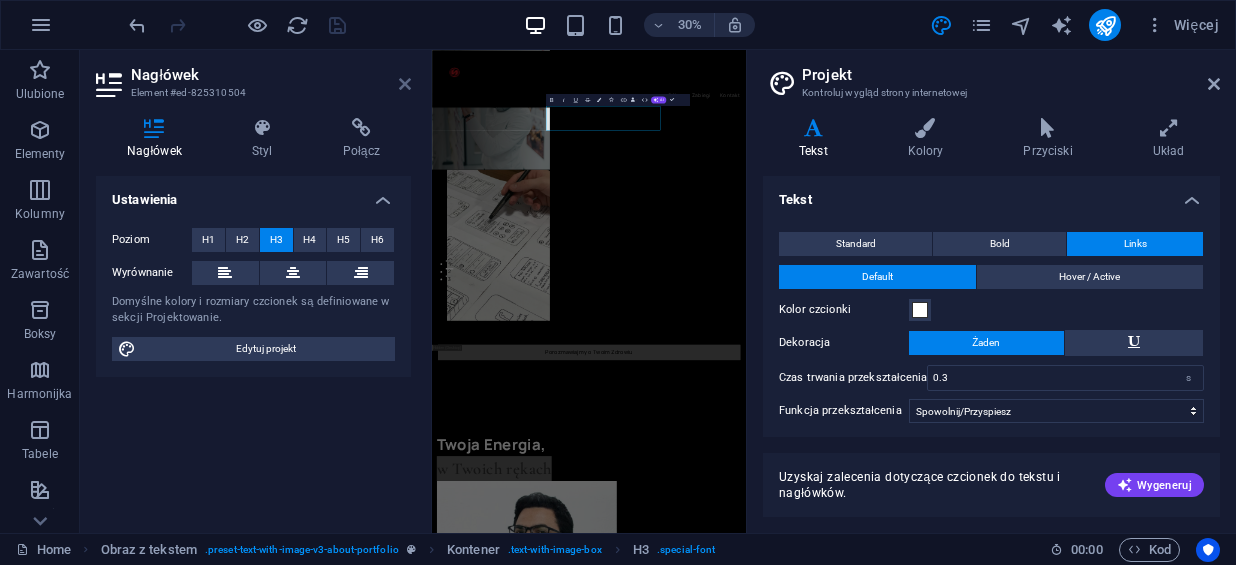 click at bounding box center [405, 84] 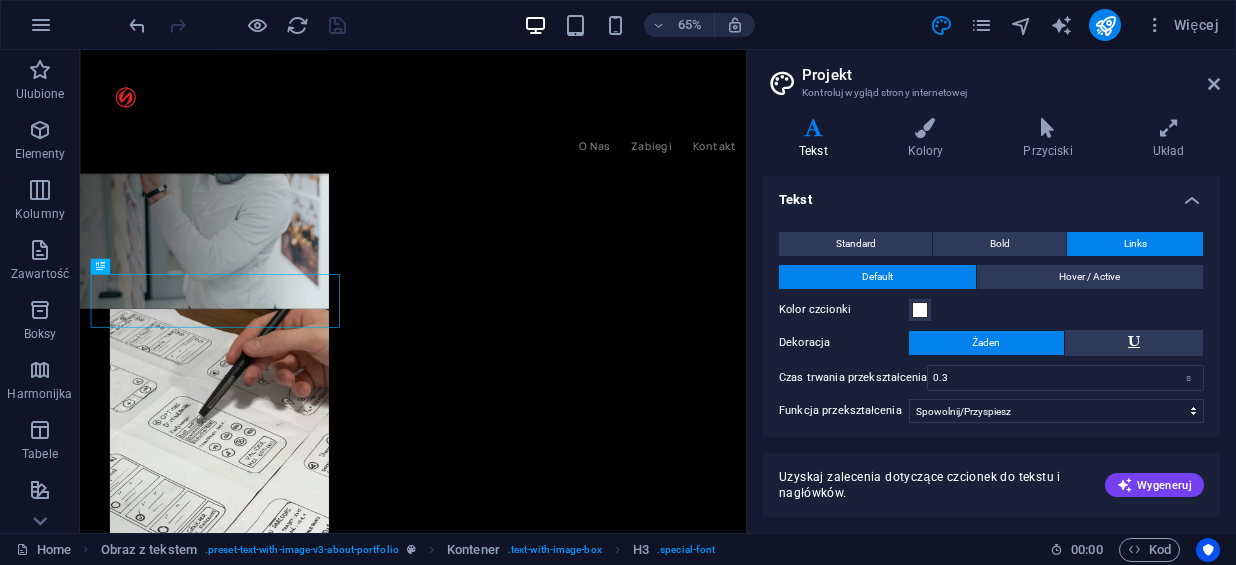 click on "Projekt" at bounding box center (1011, 75) 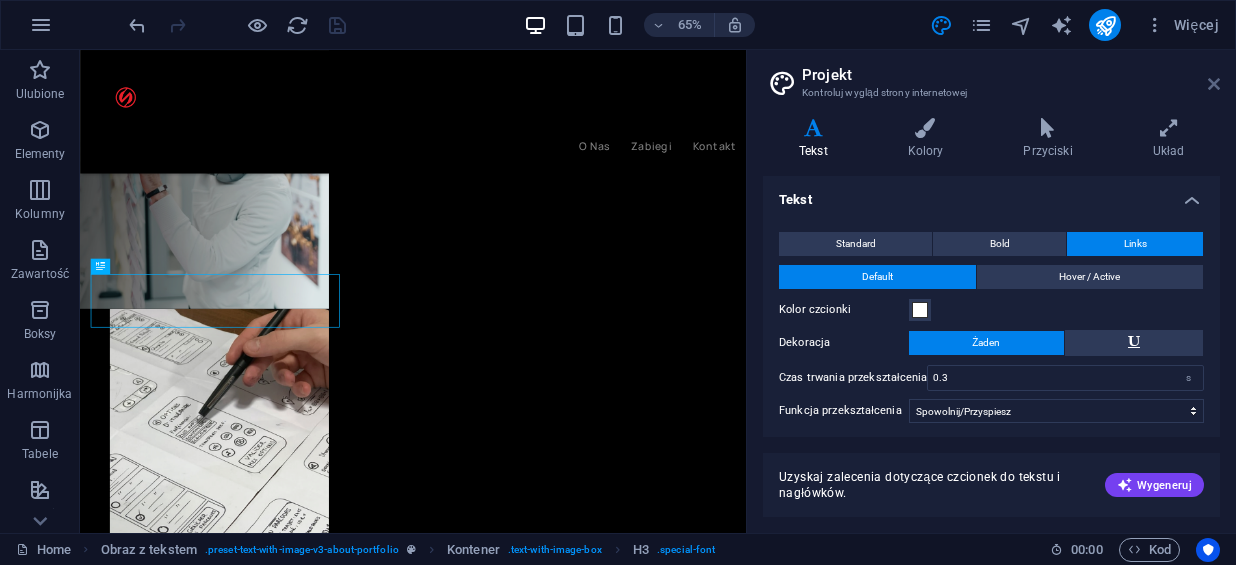 click at bounding box center (1214, 84) 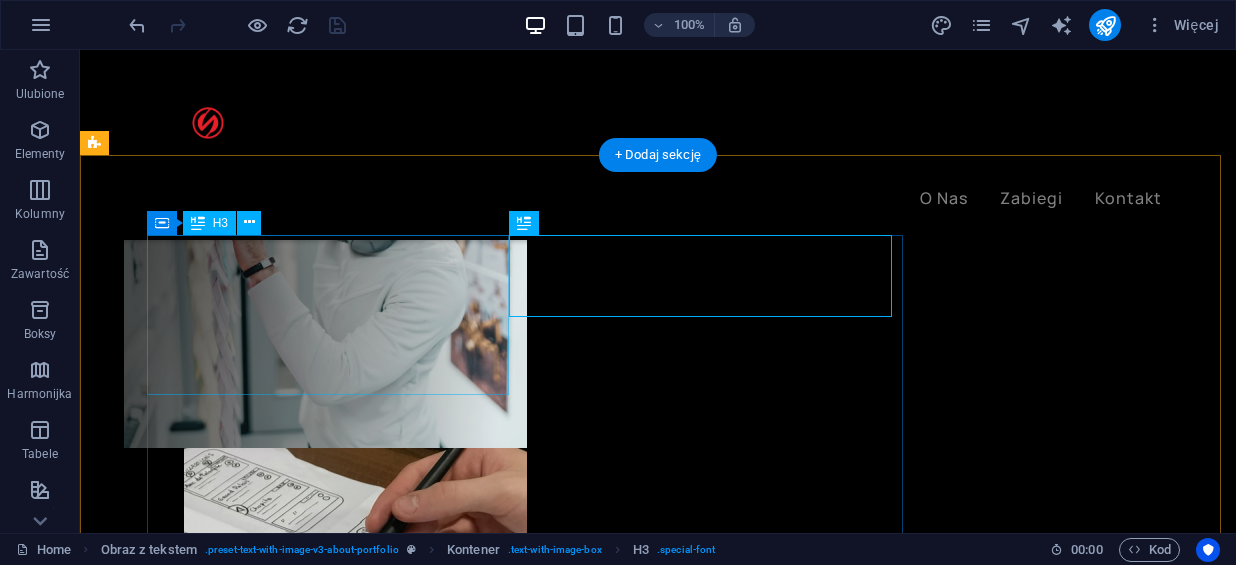 click on "‌Twoja Energia," at bounding box center [600, 1323] 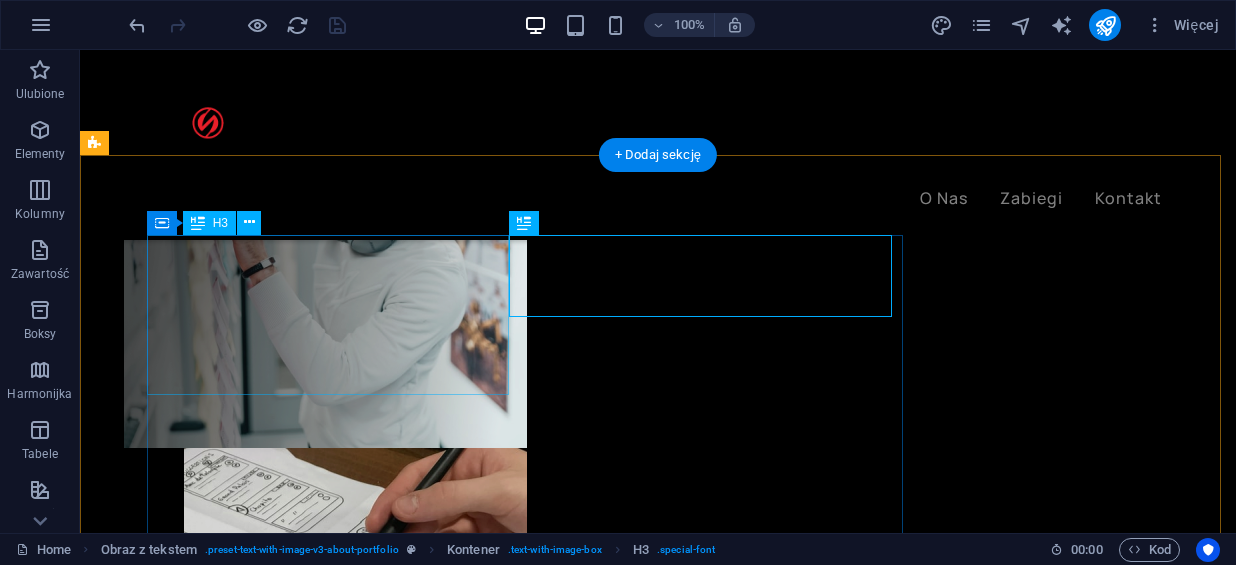 click on "‌Twoja Energia," at bounding box center (600, 1323) 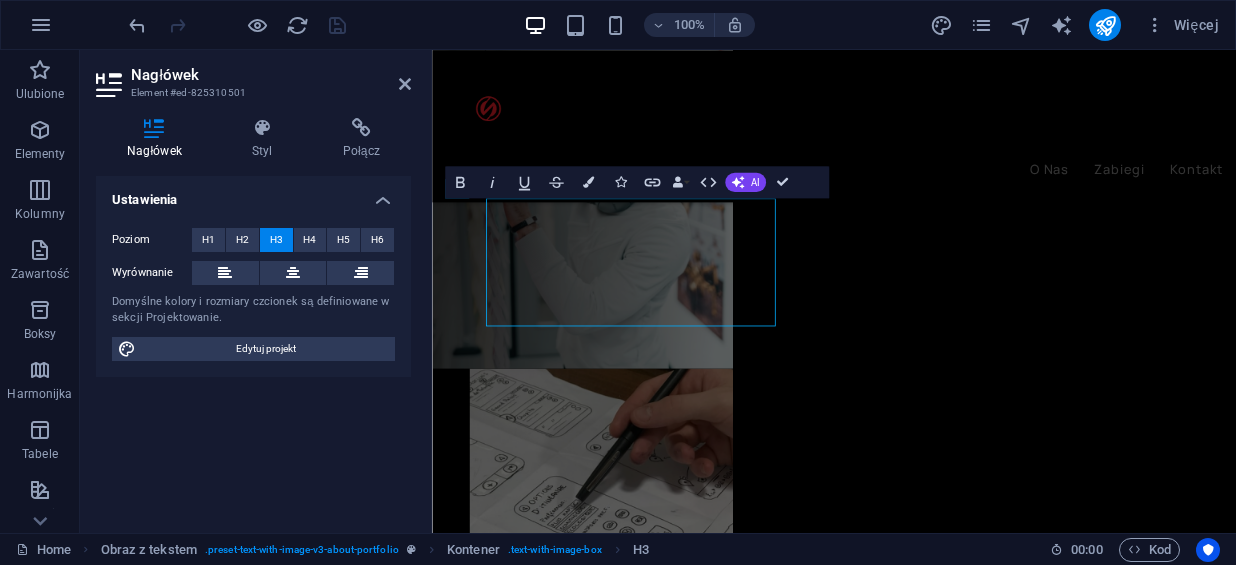 click on "Poziom H1 H2 H3 H4 H5 H6 Wyrównanie Domyślne kolory i rozmiary czcionek są definiowane w sekcji Projektowanie. Edytuj projekt" at bounding box center [253, 294] 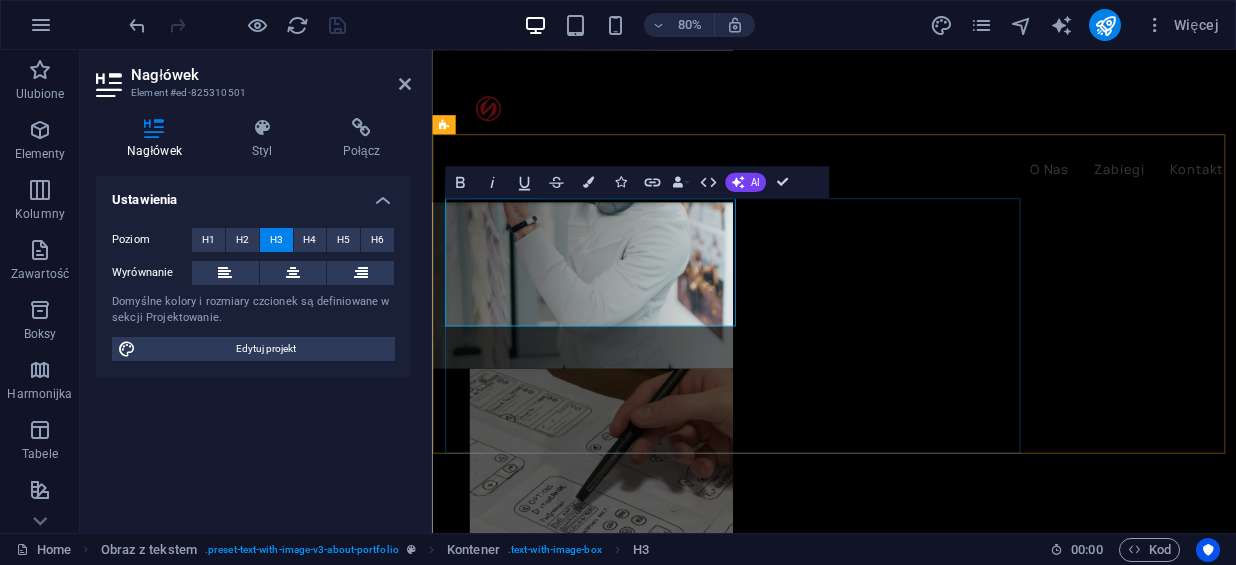 click on "‌Twoja Energia," at bounding box center [934, 1323] 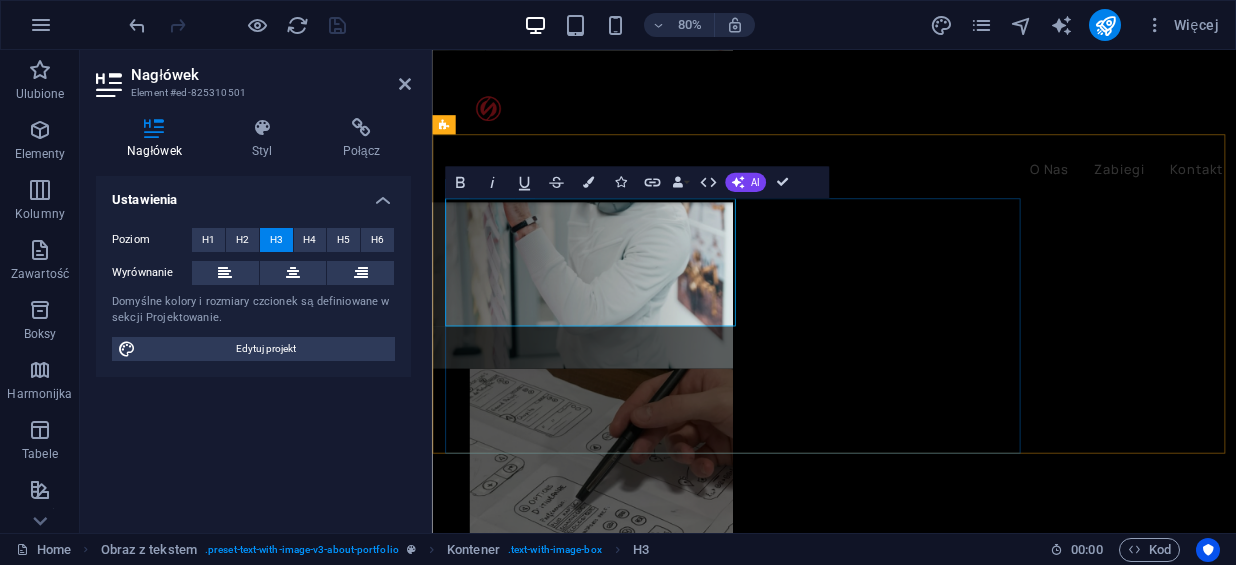 click on "‌Twoja Energia, w Twoich rękach" at bounding box center (934, 1364) 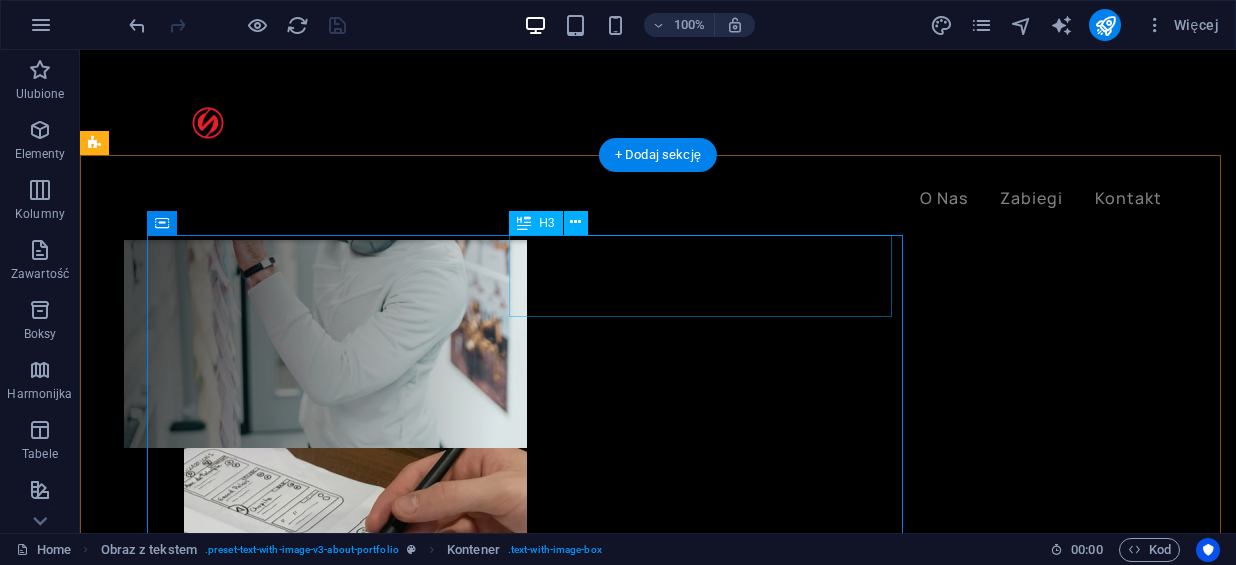 click on "w Twoich rękach" at bounding box center (600, 1444) 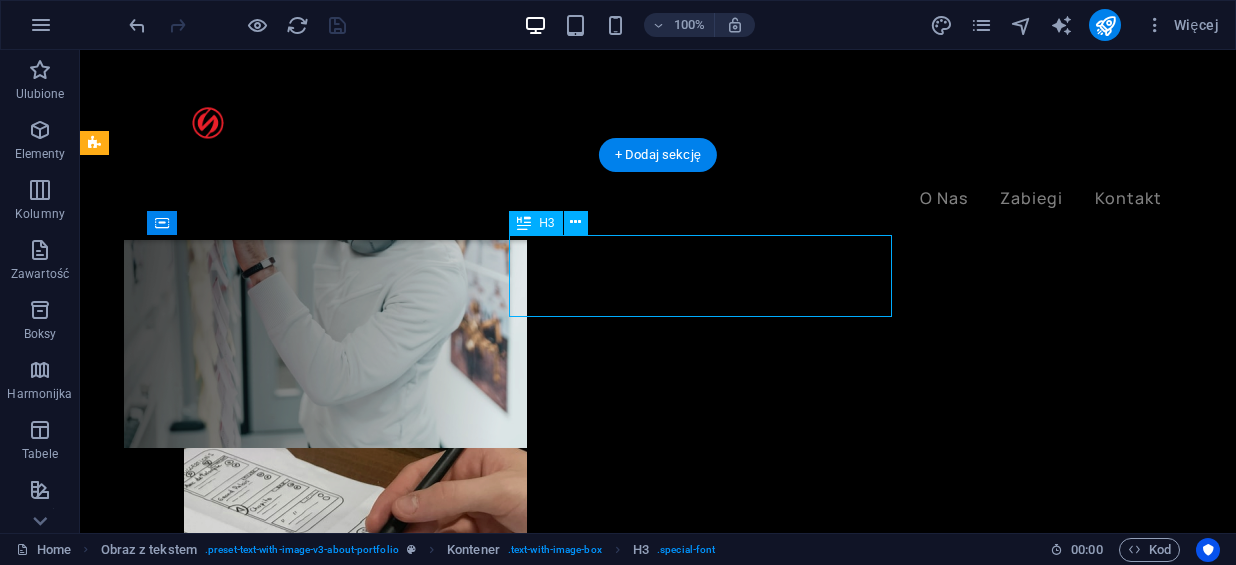 click on "w Twoich rękach" at bounding box center [600, 1444] 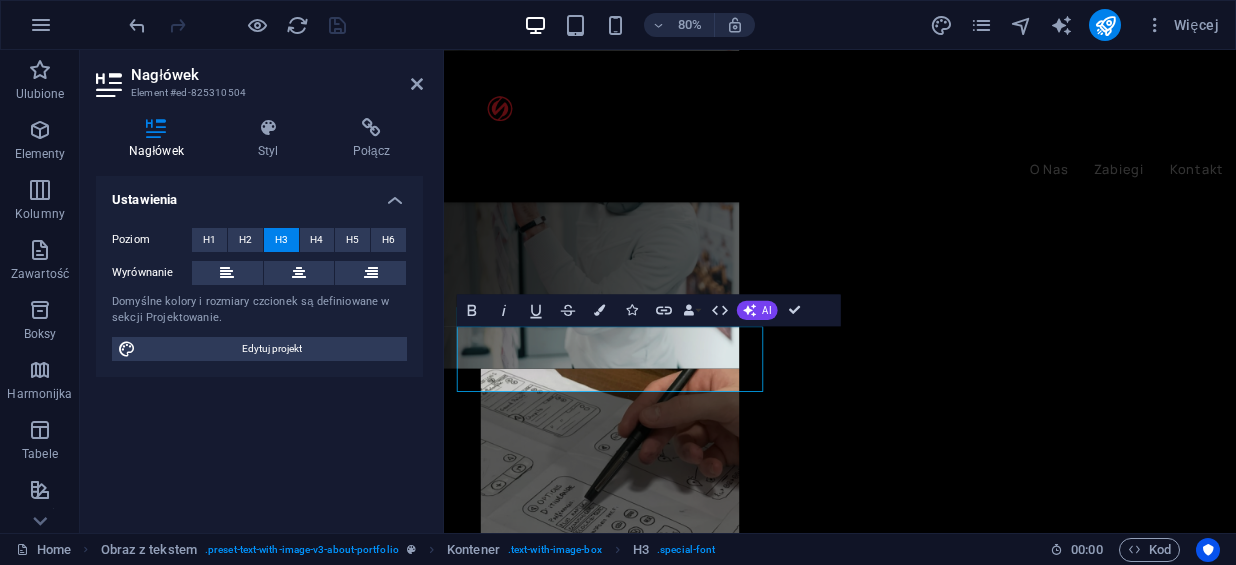 drag, startPoint x: 430, startPoint y: 219, endPoint x: 116, endPoint y: 221, distance: 314.00638 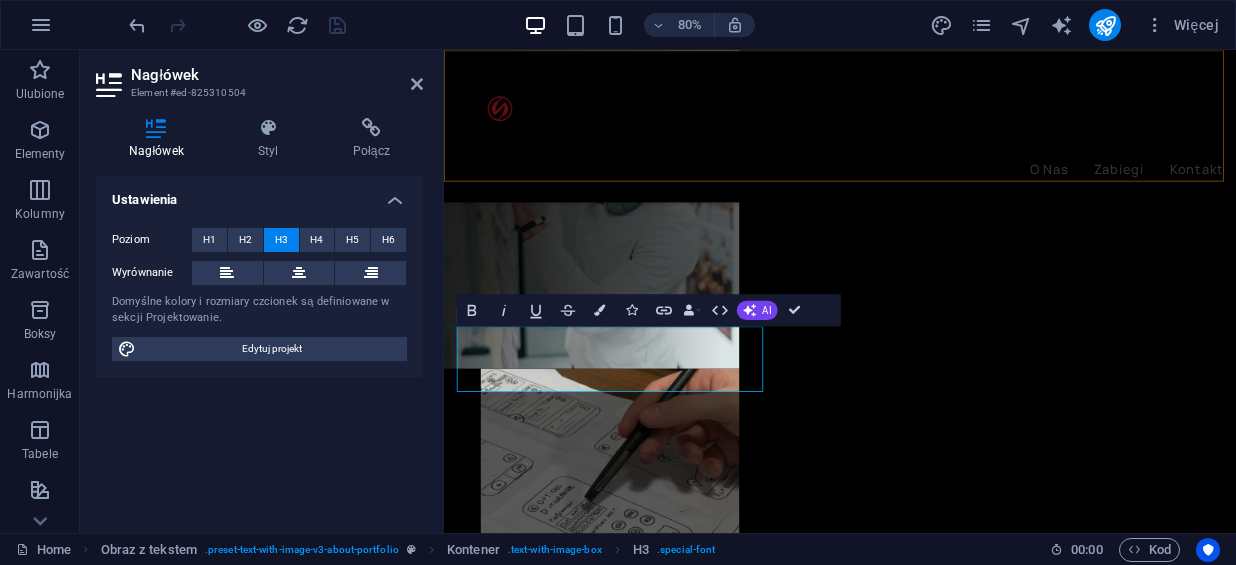 click on "O Nas Zabiegi Kontakt" at bounding box center (939, 145) 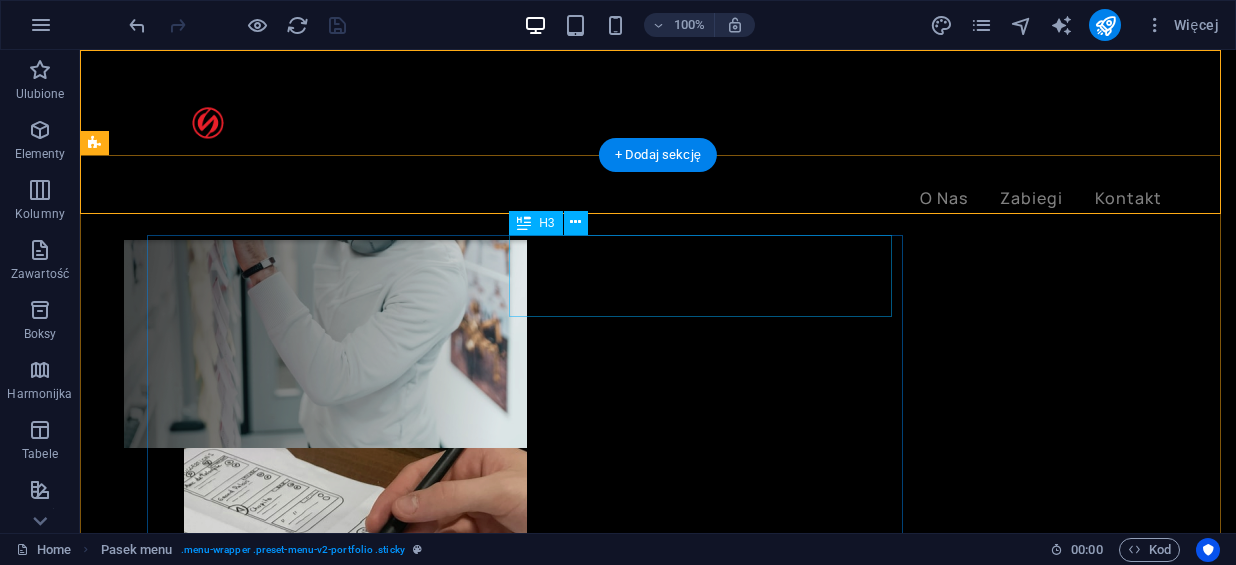 click on "w Twoich rękach" at bounding box center (600, 1444) 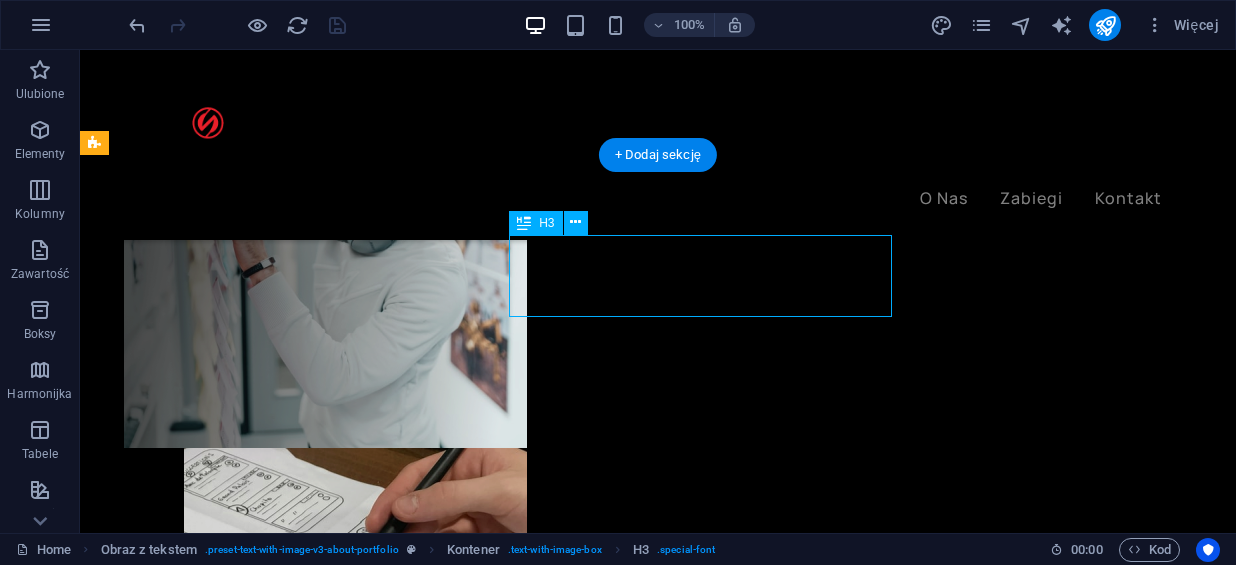 click on "w Twoich rękach" at bounding box center (600, 1444) 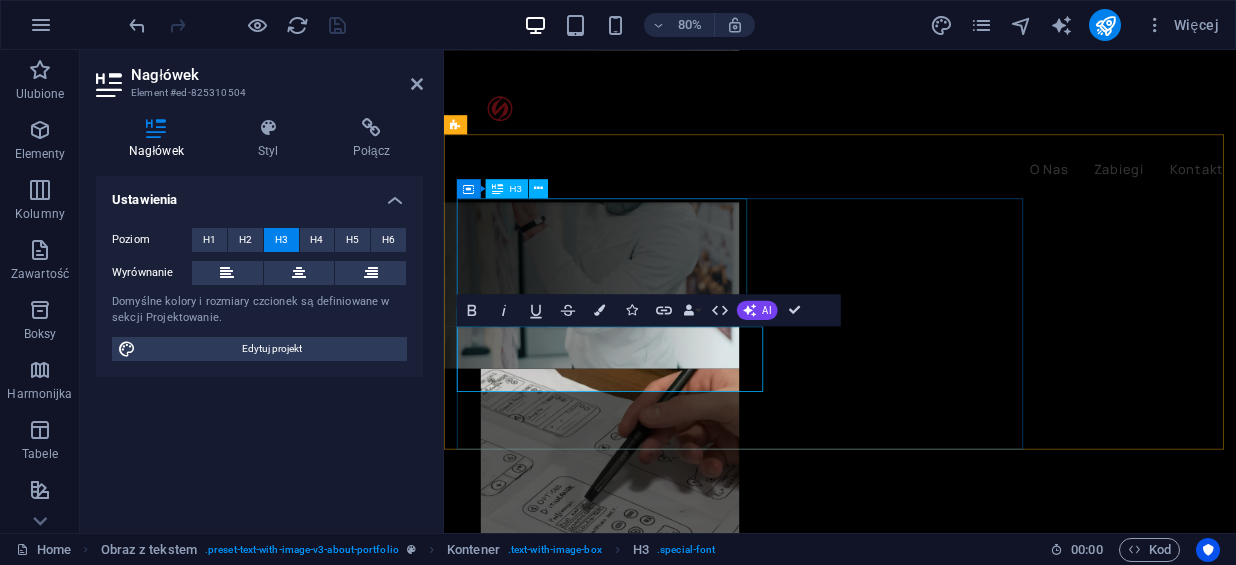 type 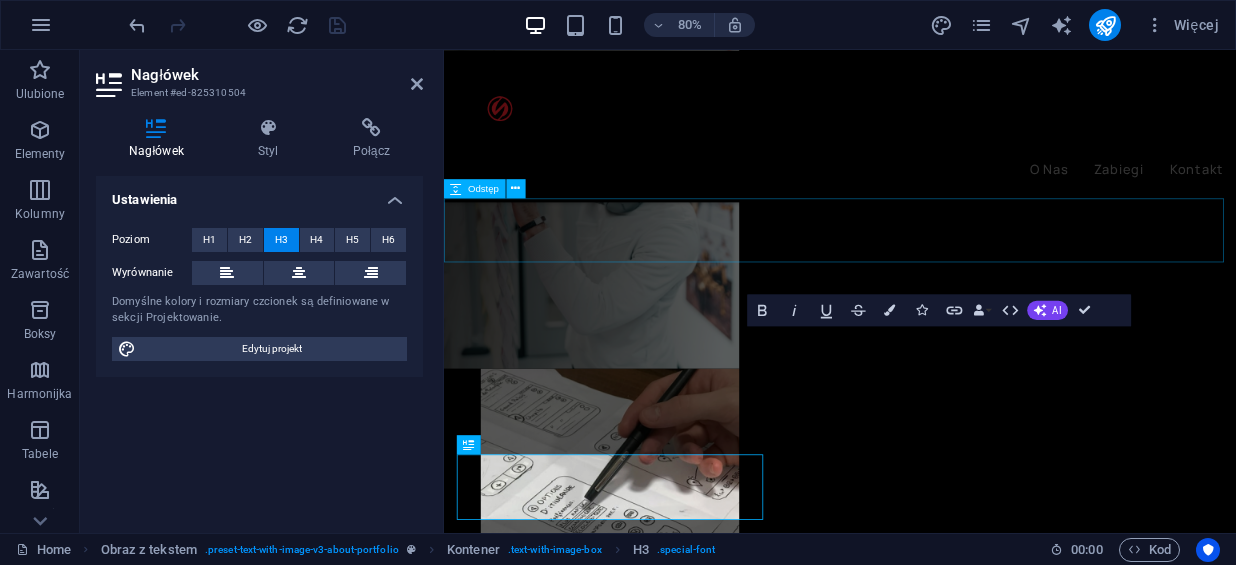 scroll, scrollTop: 694, scrollLeft: 0, axis: vertical 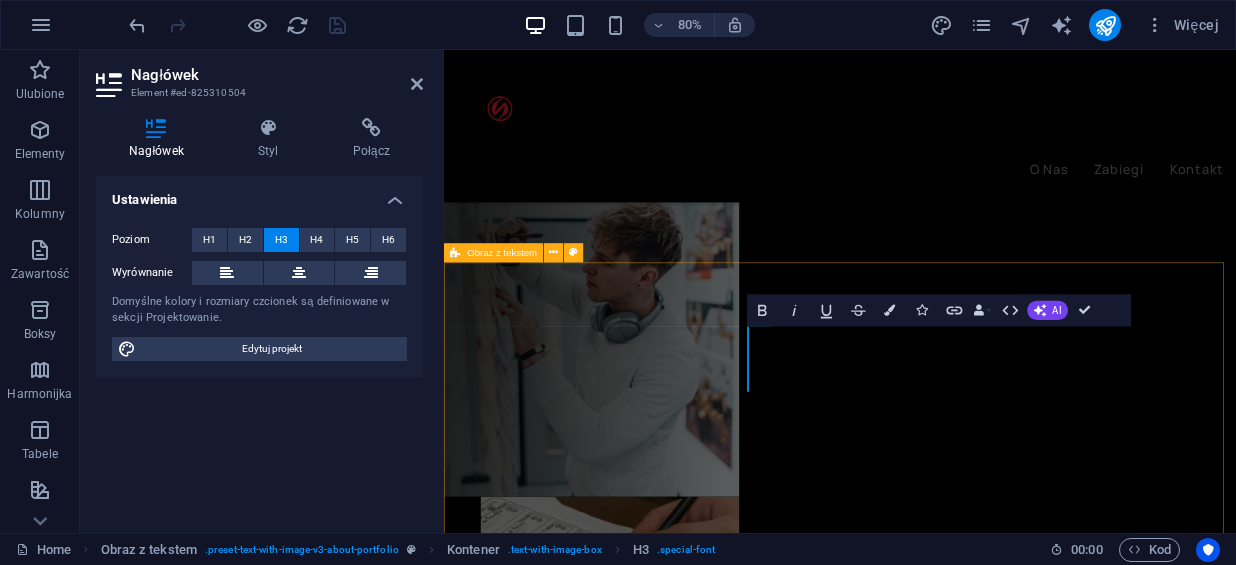 click on "‌Twoja Energia, ​" at bounding box center (939, 1884) 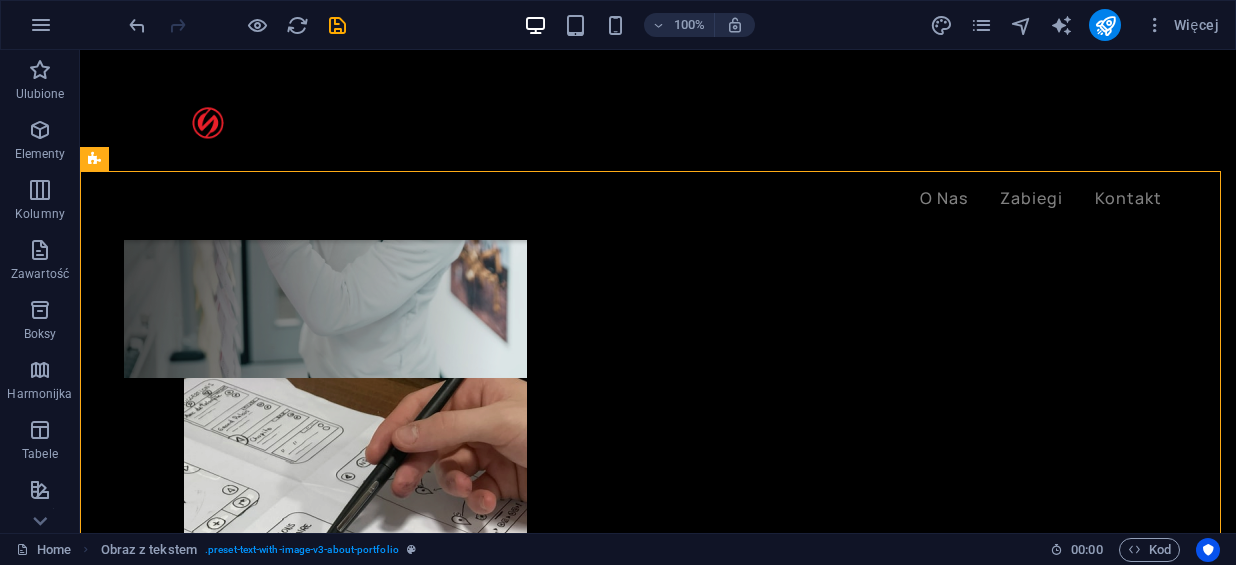 scroll, scrollTop: 794, scrollLeft: 0, axis: vertical 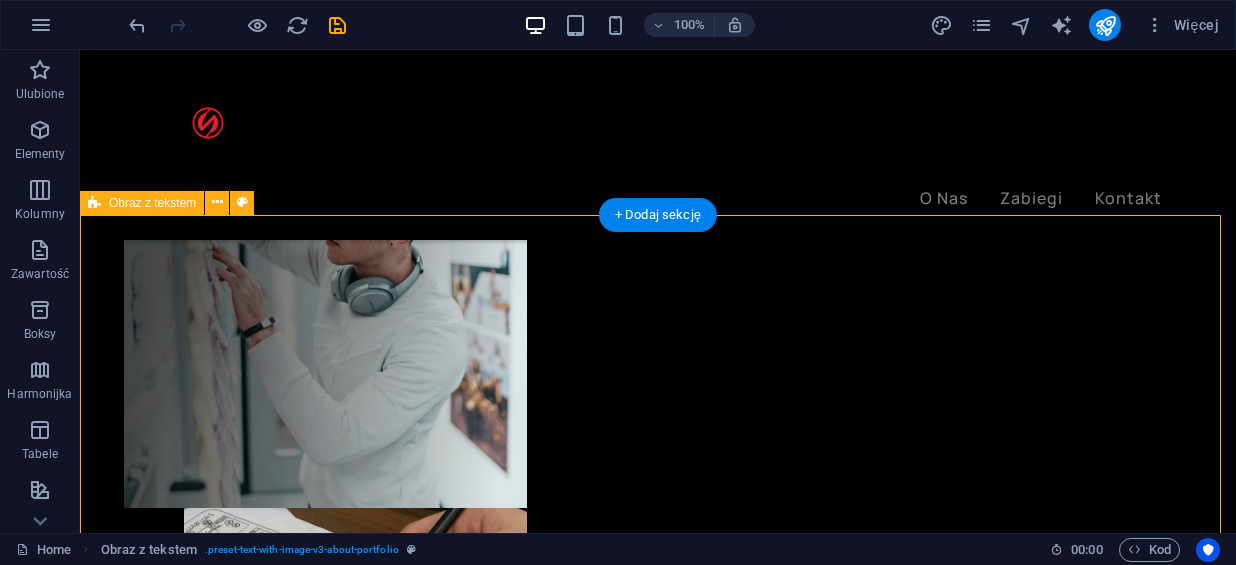 click on "‌Twoja Energia," at bounding box center [658, 1743] 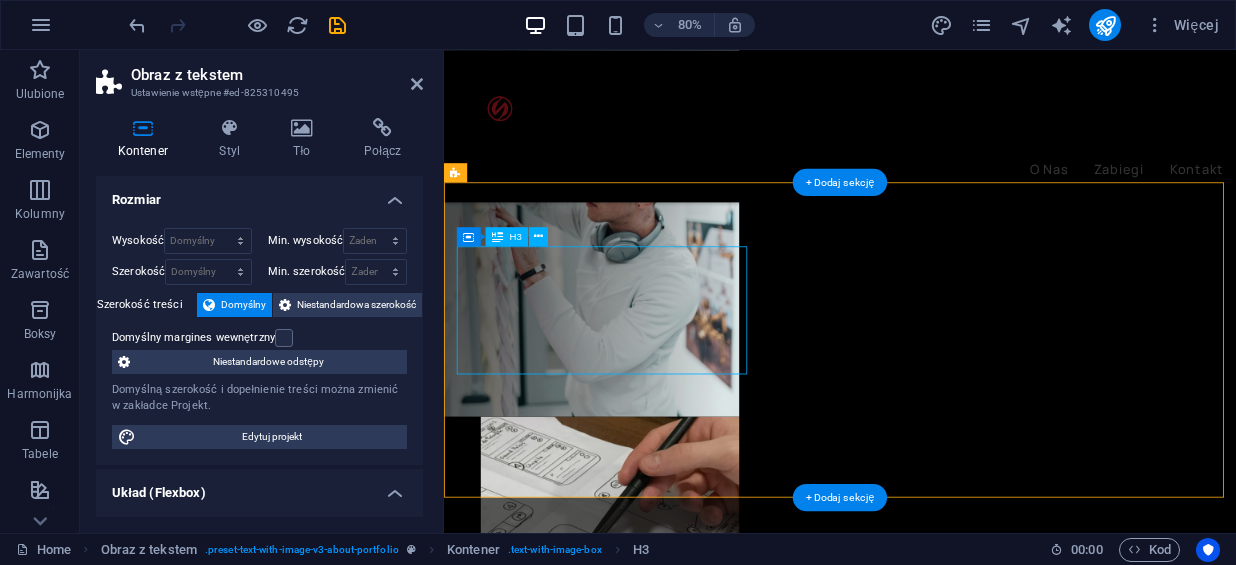 click on "‌Twoja Energia," at bounding box center (939, 1383) 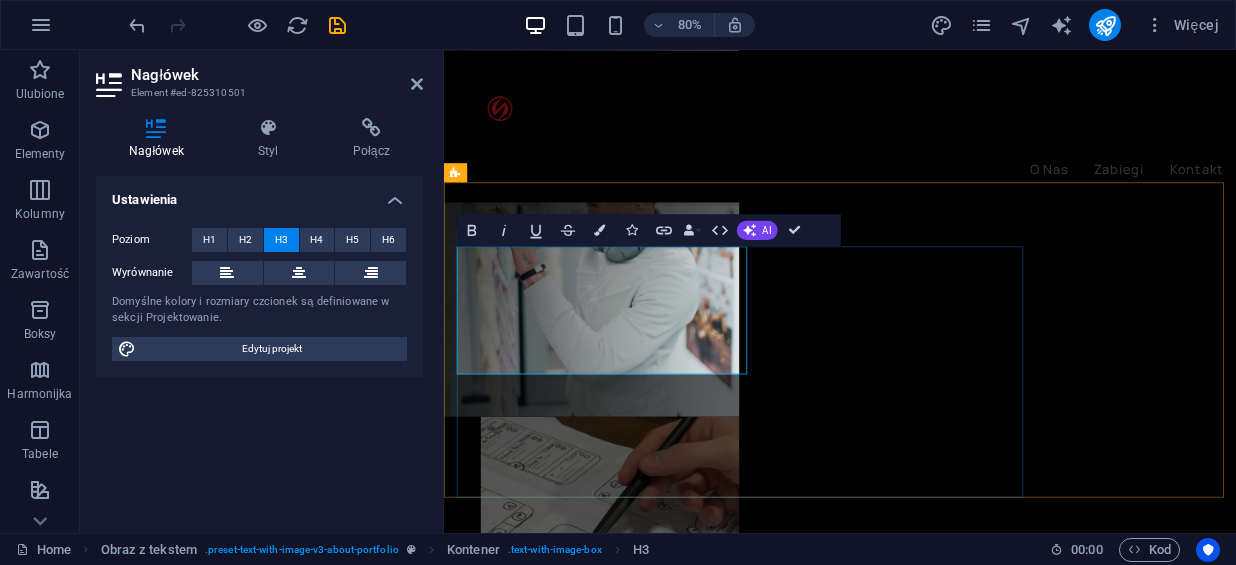 click on "‌Twoja Energia," at bounding box center (939, 1383) 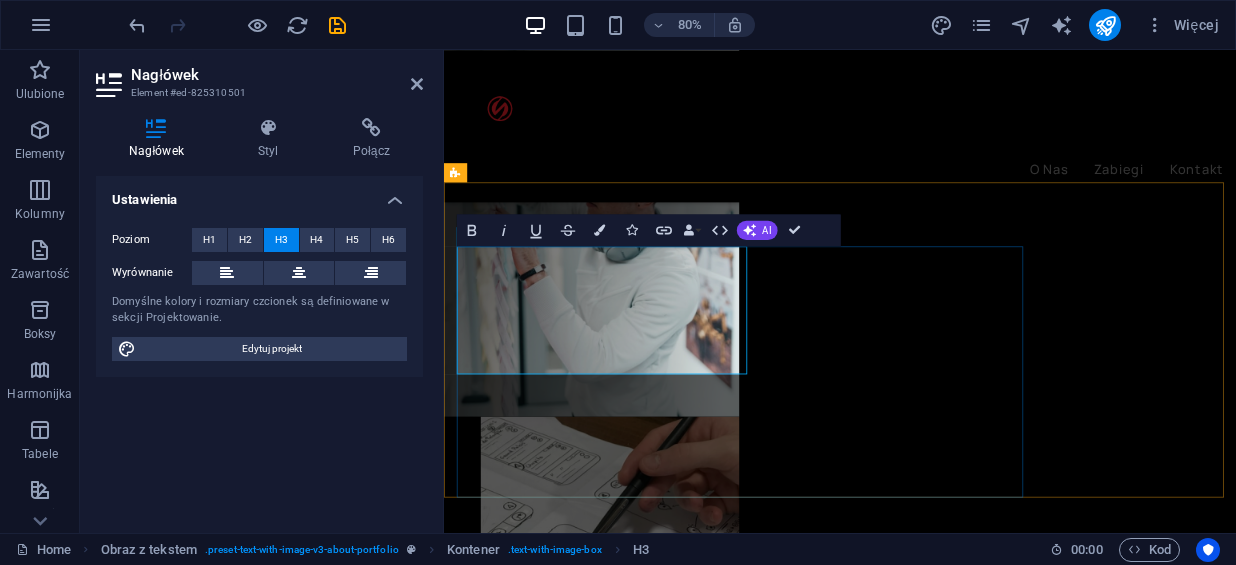 click on "‌Twoja Energia," at bounding box center [939, 1383] 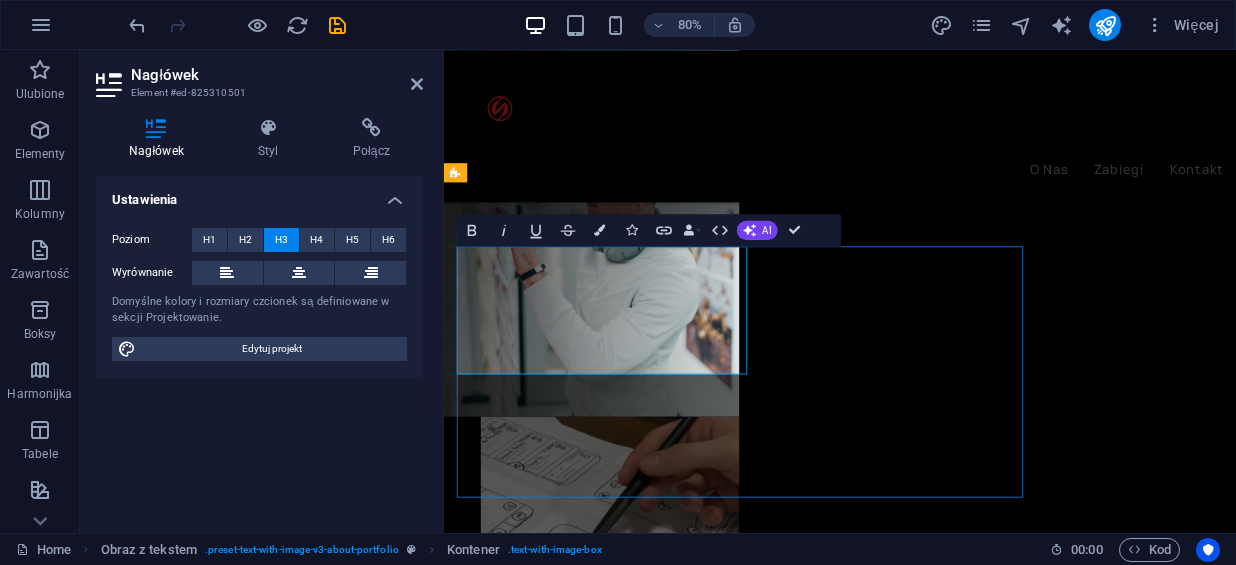click on "‌Twoja Energia," at bounding box center (939, 1383) 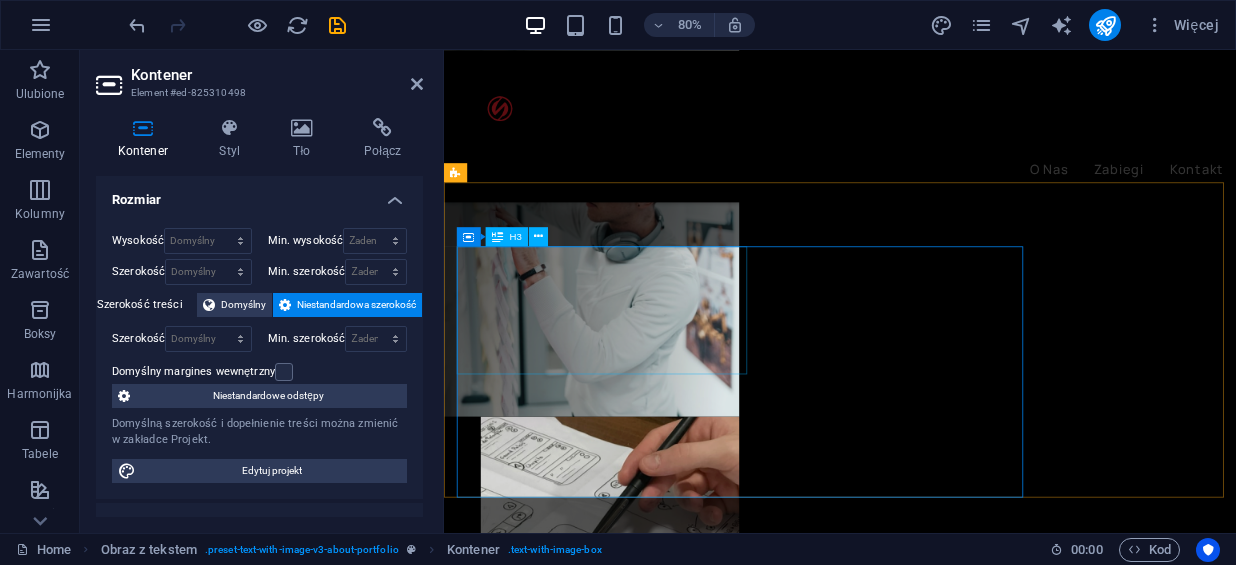 click on "‌Twoja Energia," at bounding box center (939, 1383) 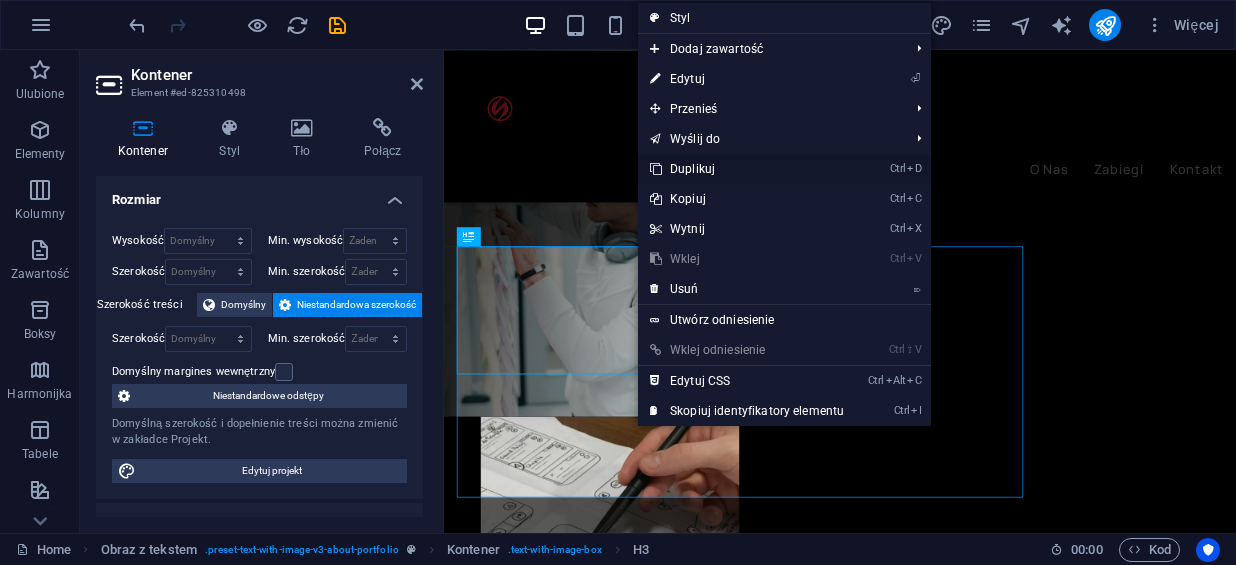 click on "Ctrl D  Duplikuj" at bounding box center (747, 169) 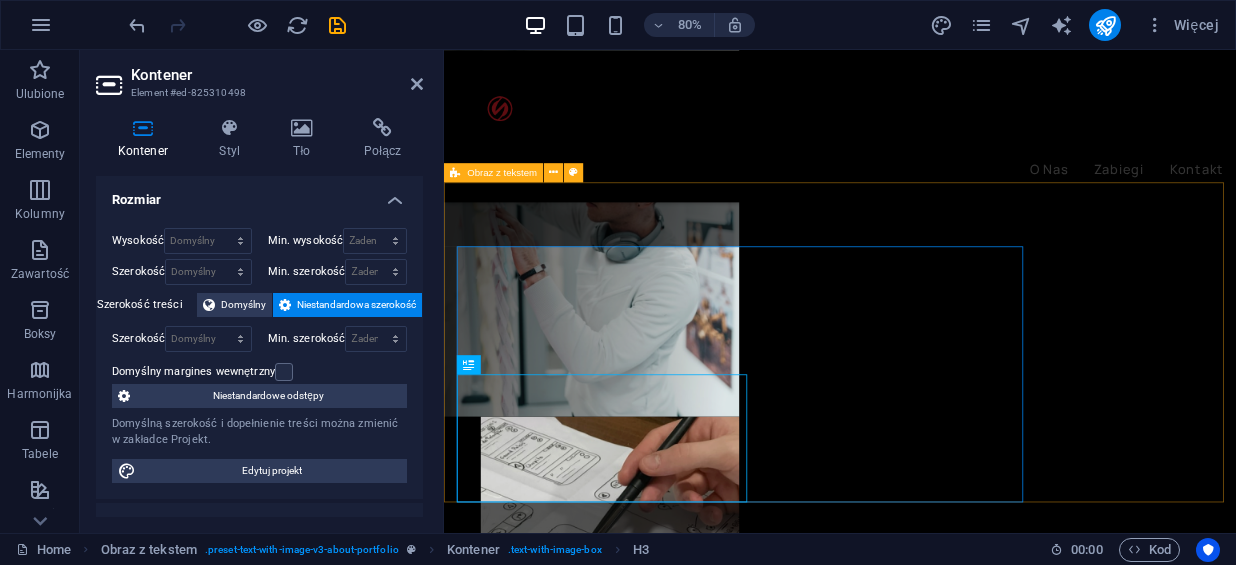 click on "‌Twoja Energia, ‌Twoja Energia," at bounding box center (939, 1823) 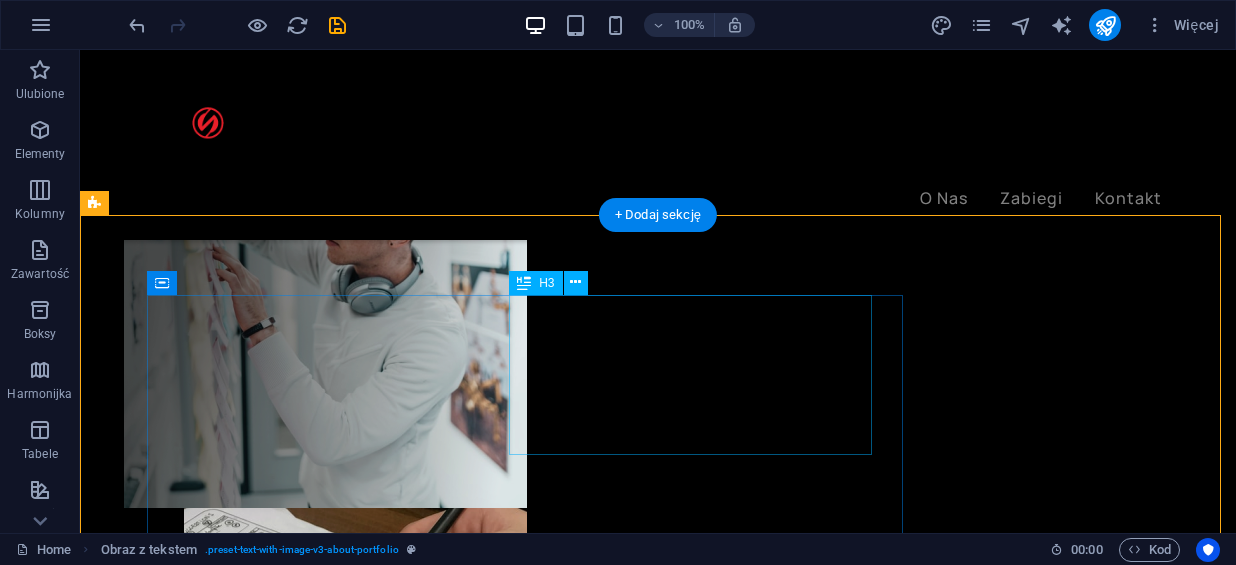 click on "‌Twoja Energia," at bounding box center [600, 1543] 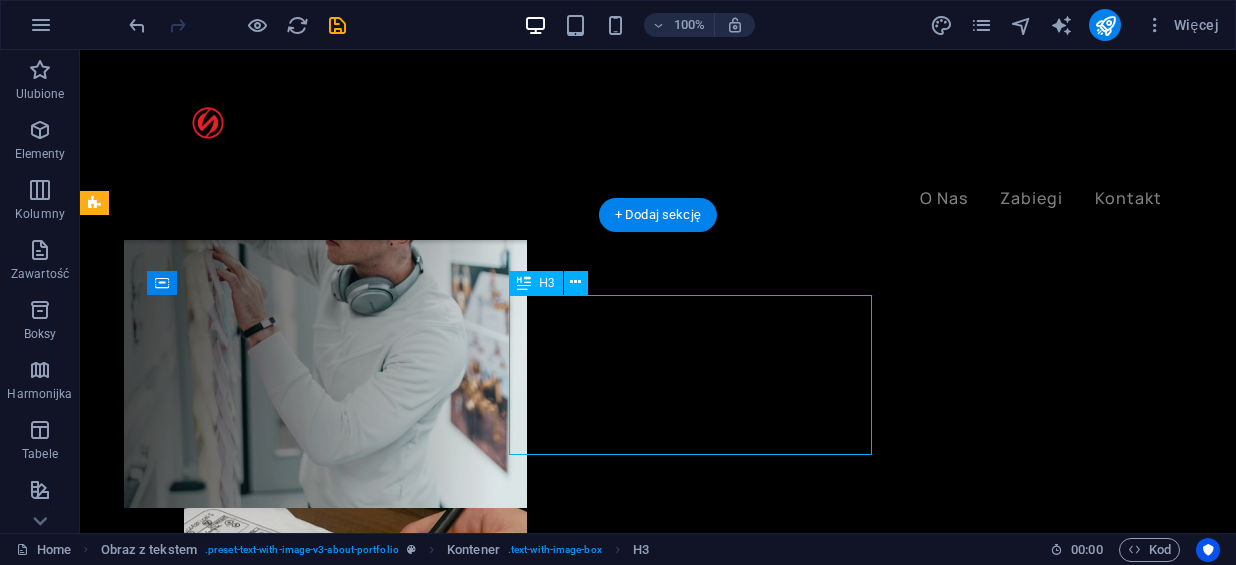 click on "‌Twoja Energia," at bounding box center [600, 1543] 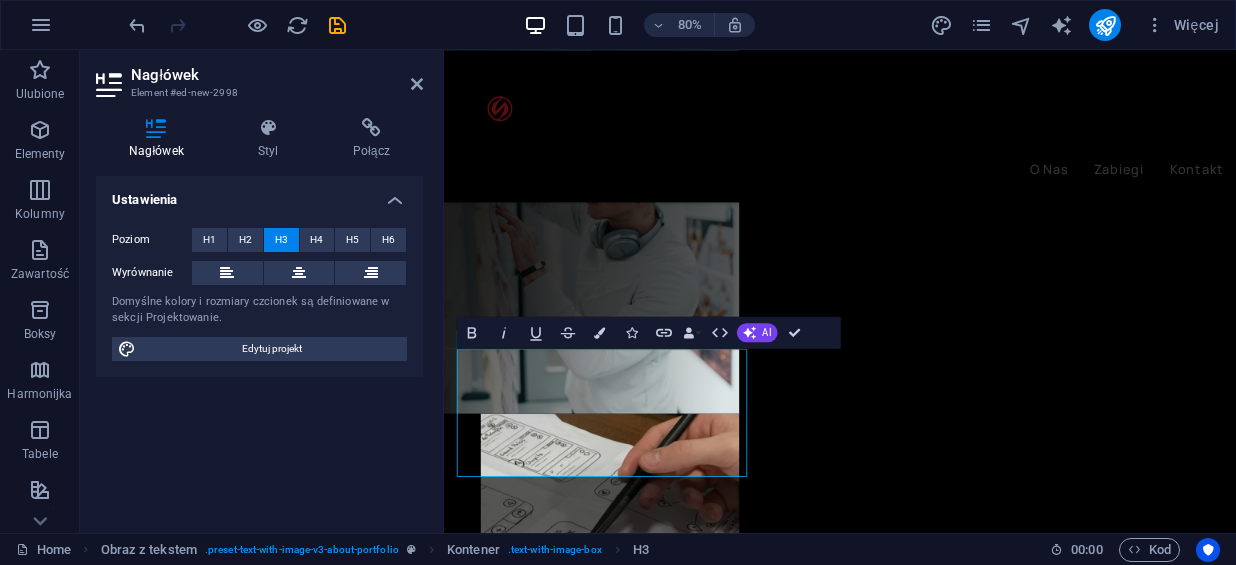 scroll, scrollTop: 758, scrollLeft: 0, axis: vertical 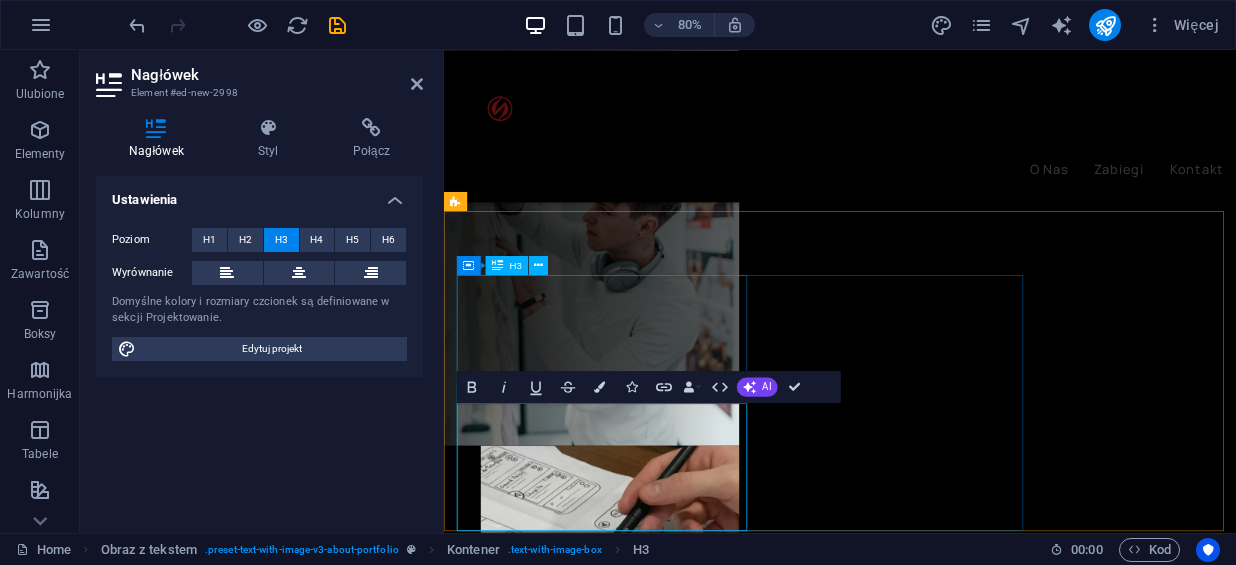 click on "‌Twoja Energia," at bounding box center [939, 1419] 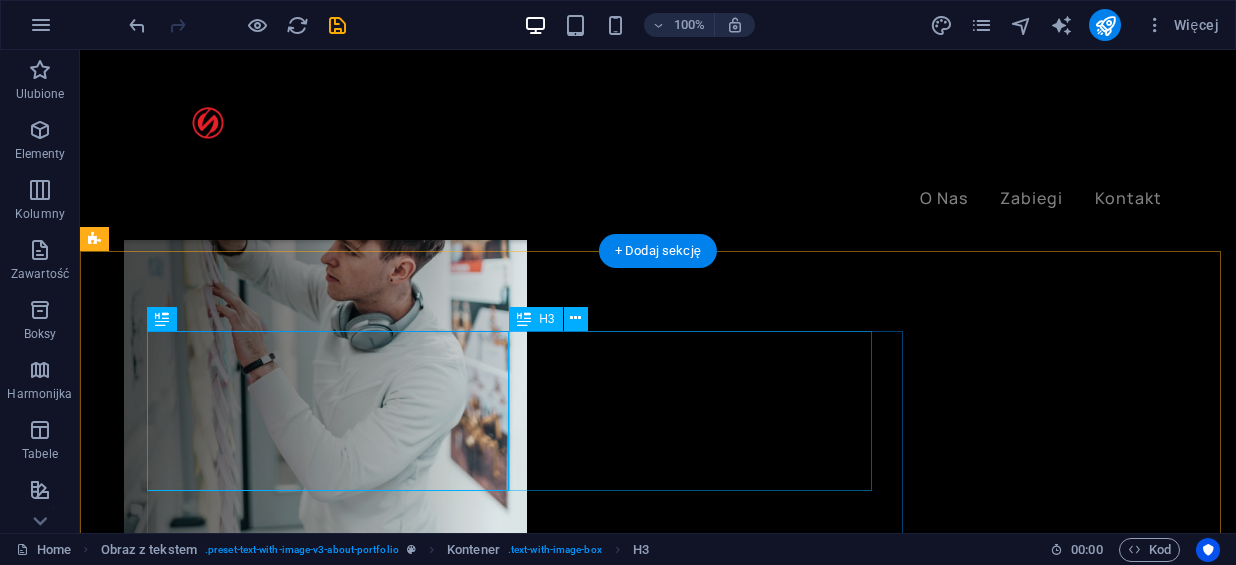 click on "‌Twoja Energia," at bounding box center (600, 1579) 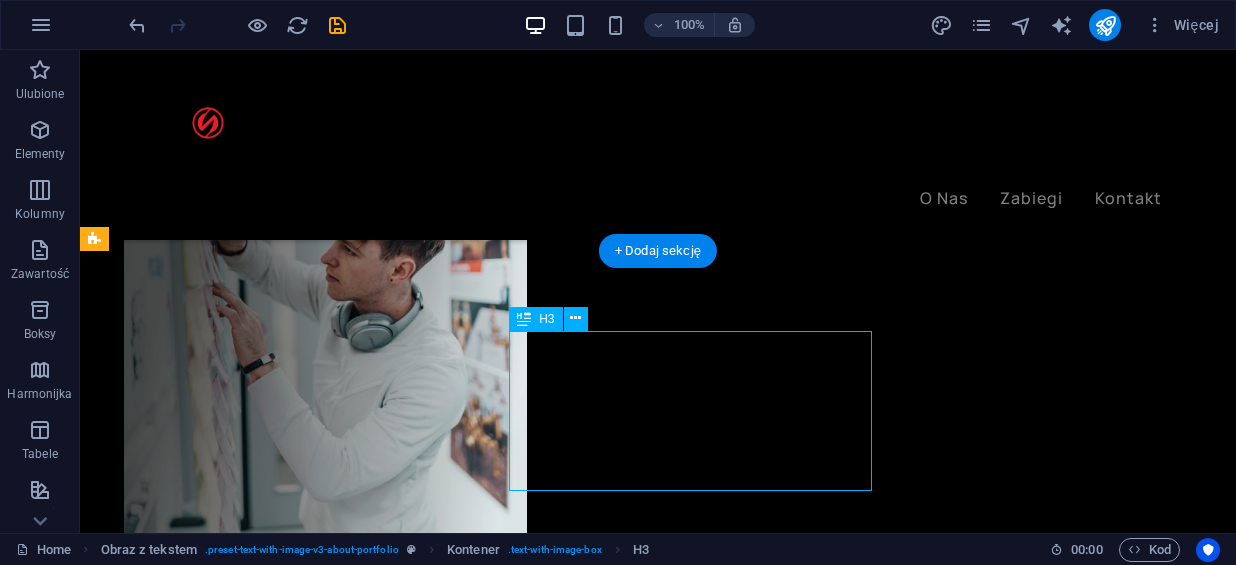 click on "‌Twoja Energia," at bounding box center (600, 1579) 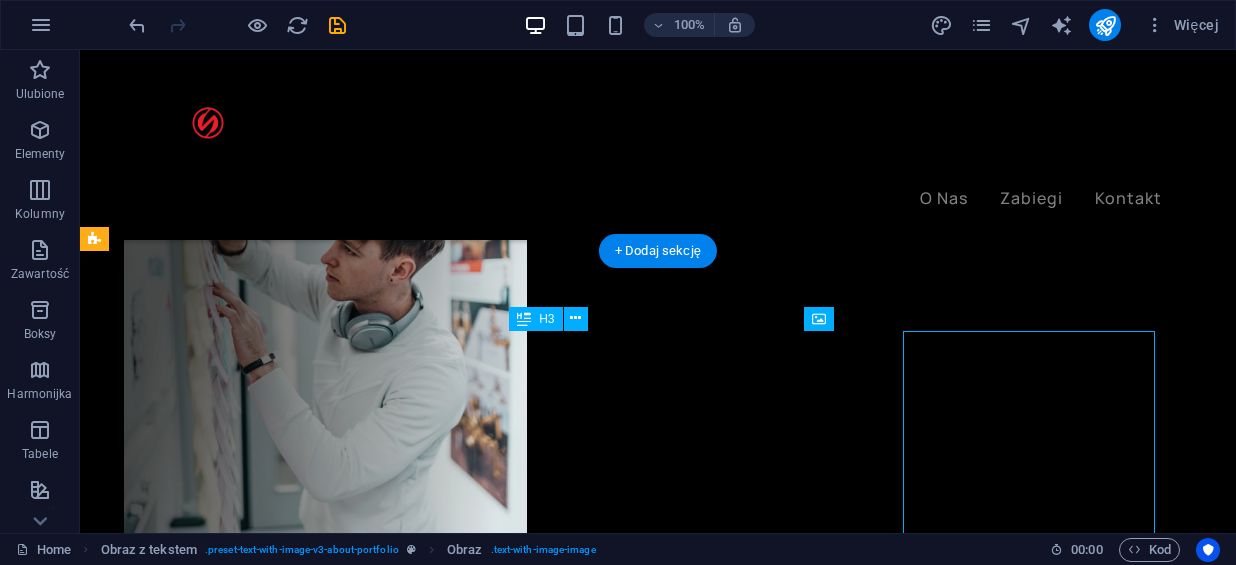 click on "‌Twoja Energia," at bounding box center (600, 1579) 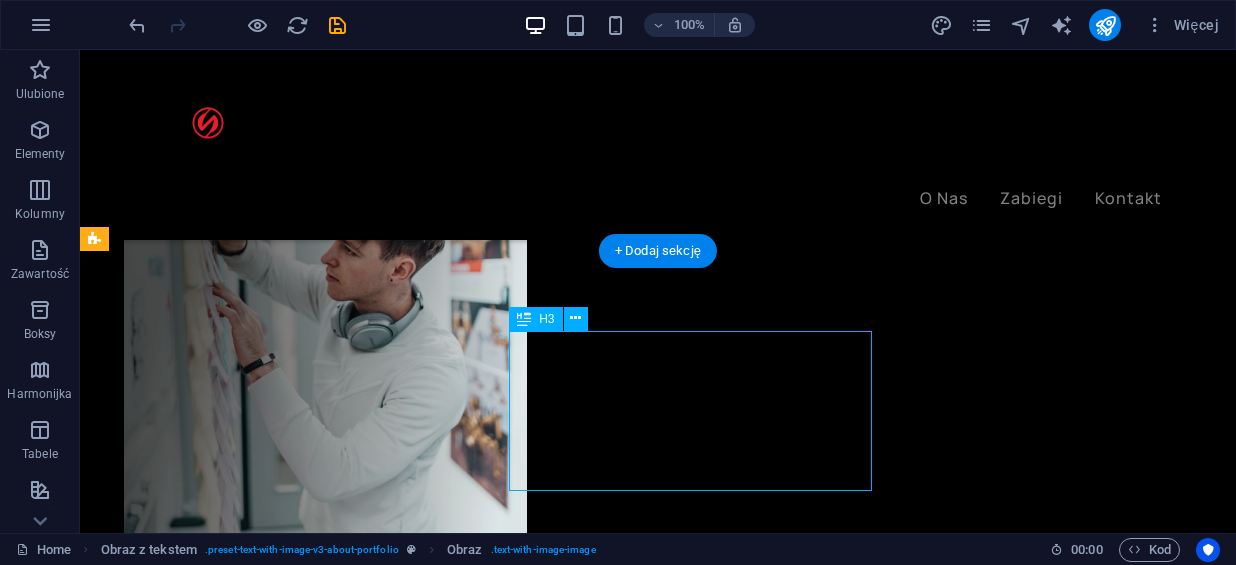 click on "‌Twoja Energia," at bounding box center (600, 1579) 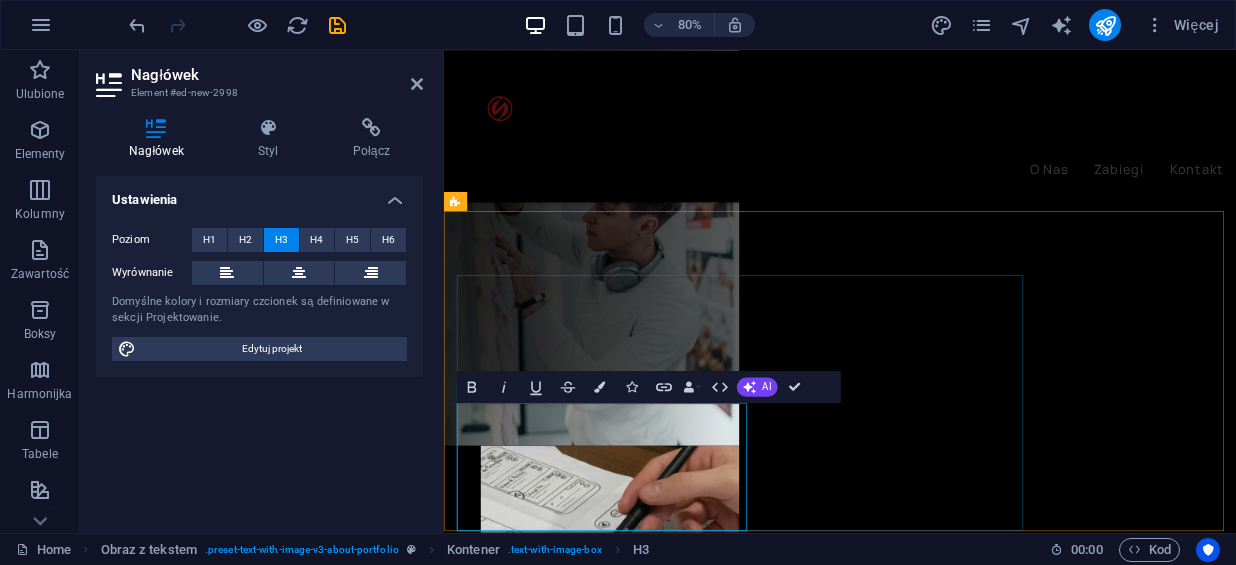 click on "‌Twoja Energia," at bounding box center [939, 1579] 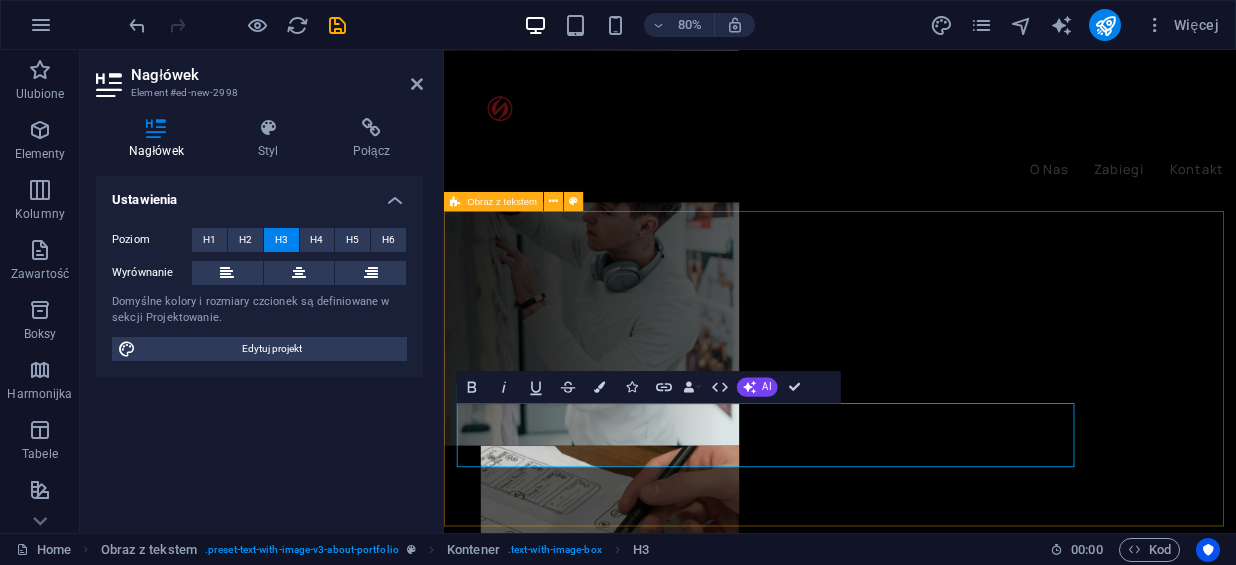 click on "‌Twoja Energia, w Twoich rękachTwoja Energia," at bounding box center (939, 1819) 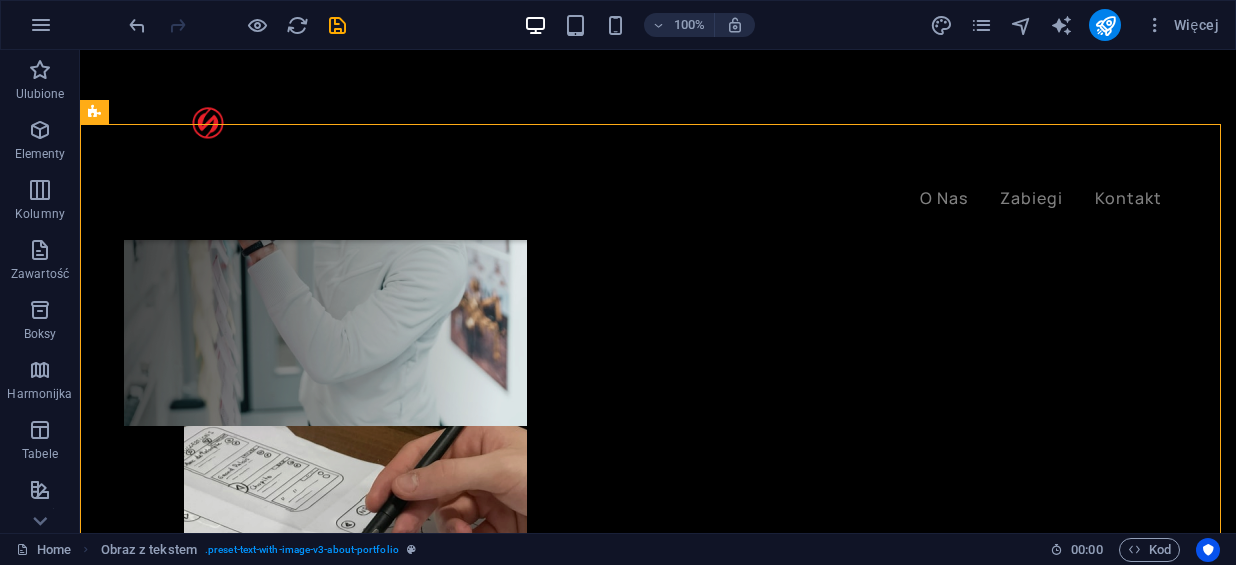 scroll, scrollTop: 884, scrollLeft: 0, axis: vertical 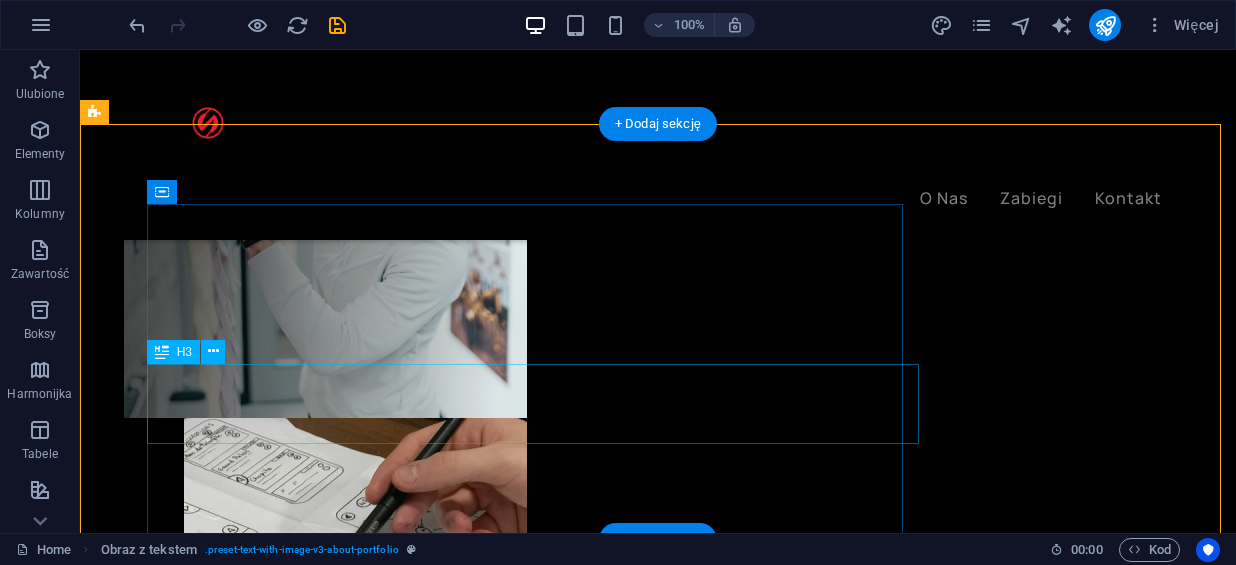 click on "w Twoich rękachTwoja Energia," at bounding box center [600, 1413] 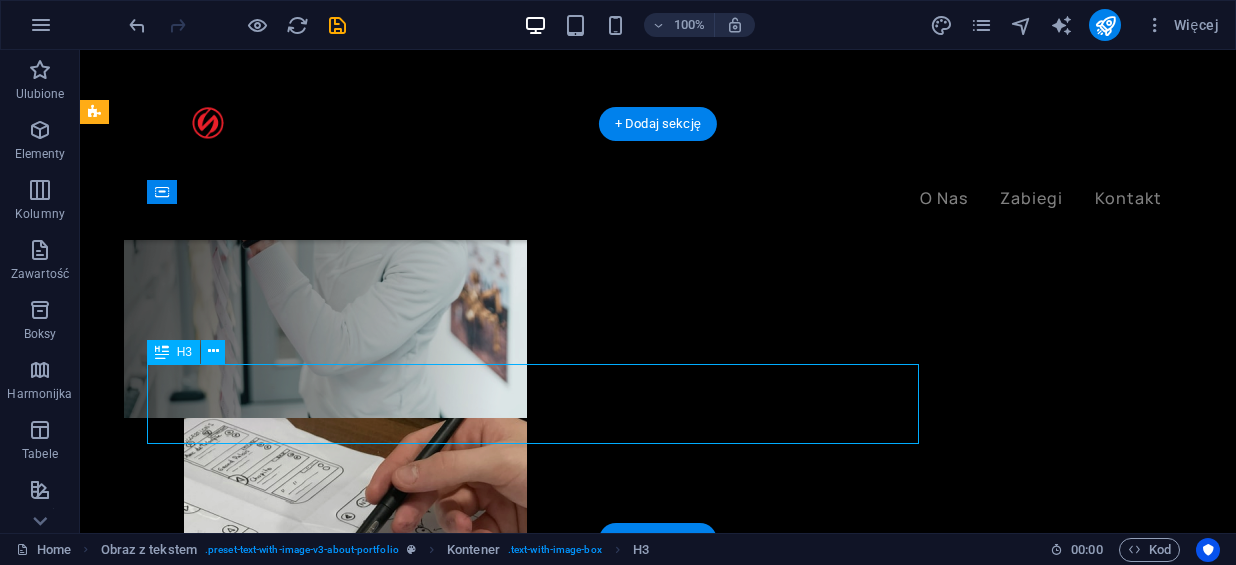 click on "w Twoich rękachTwoja Energia," at bounding box center [600, 1413] 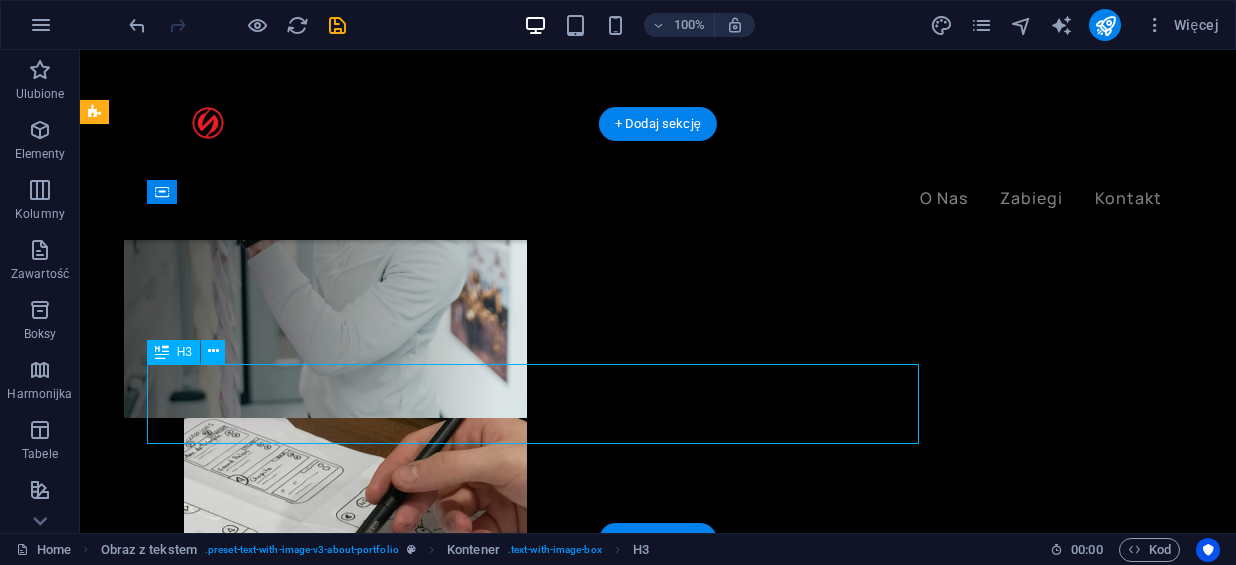 click on "w Twoich rękachTwoja Energia," at bounding box center [600, 1413] 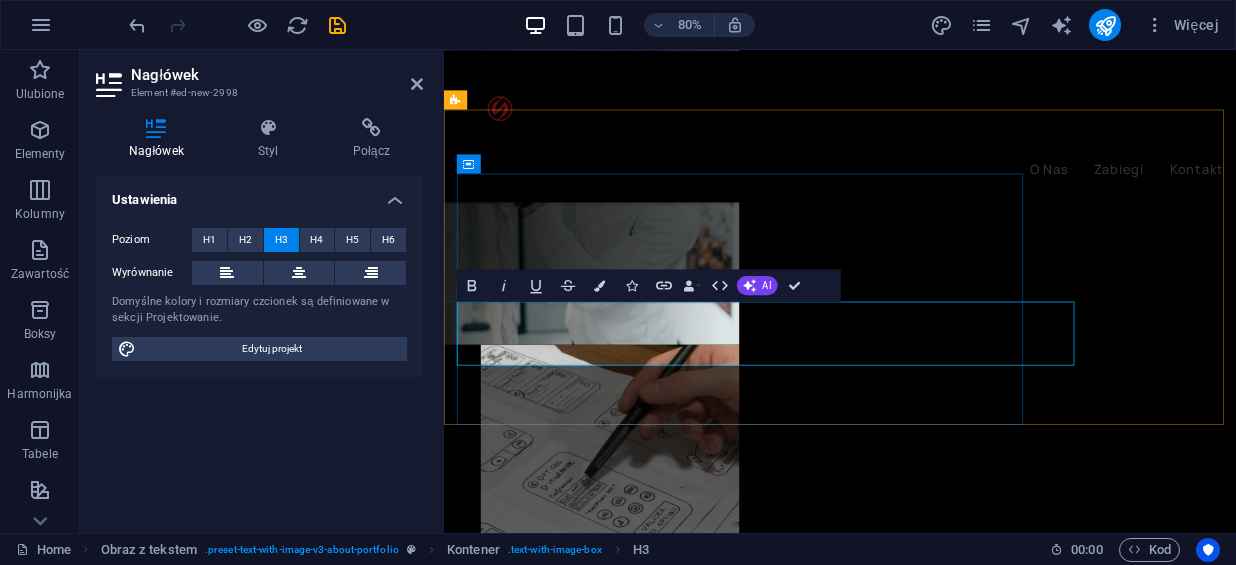 click on "w Twoich rękachTwoja Energia," at bounding box center (939, 1413) 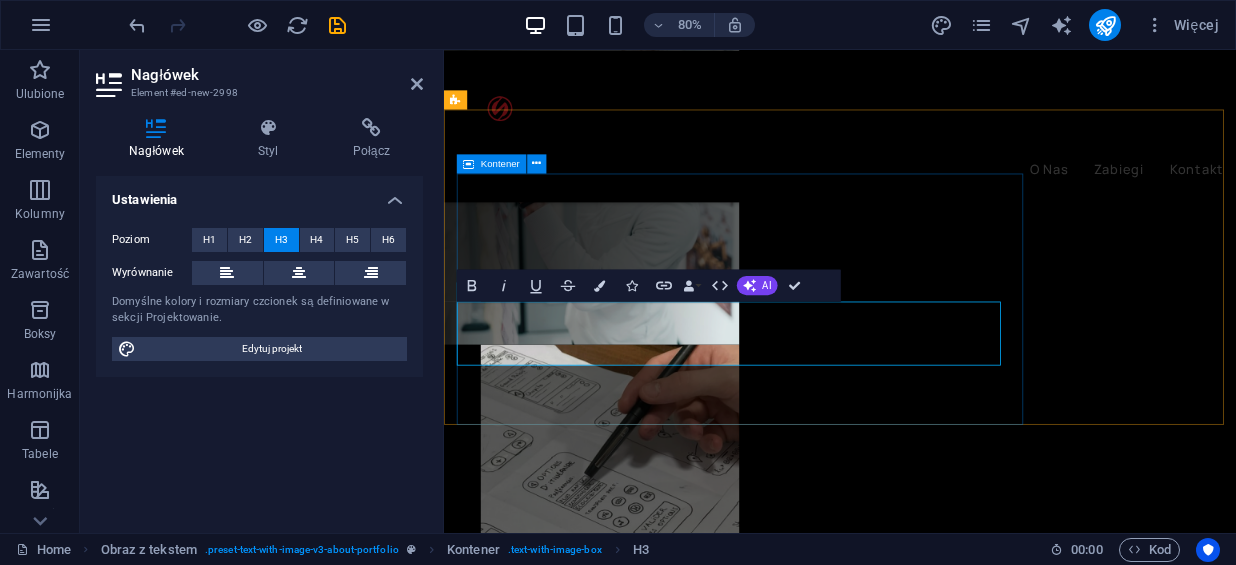 scroll, scrollTop: 724, scrollLeft: 0, axis: vertical 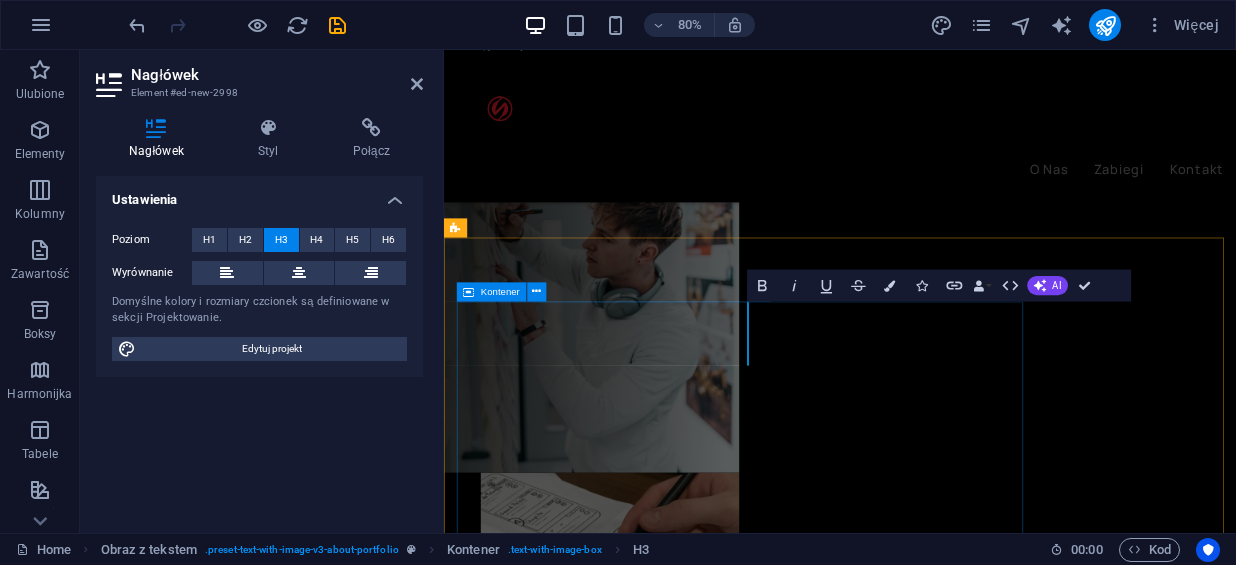 type 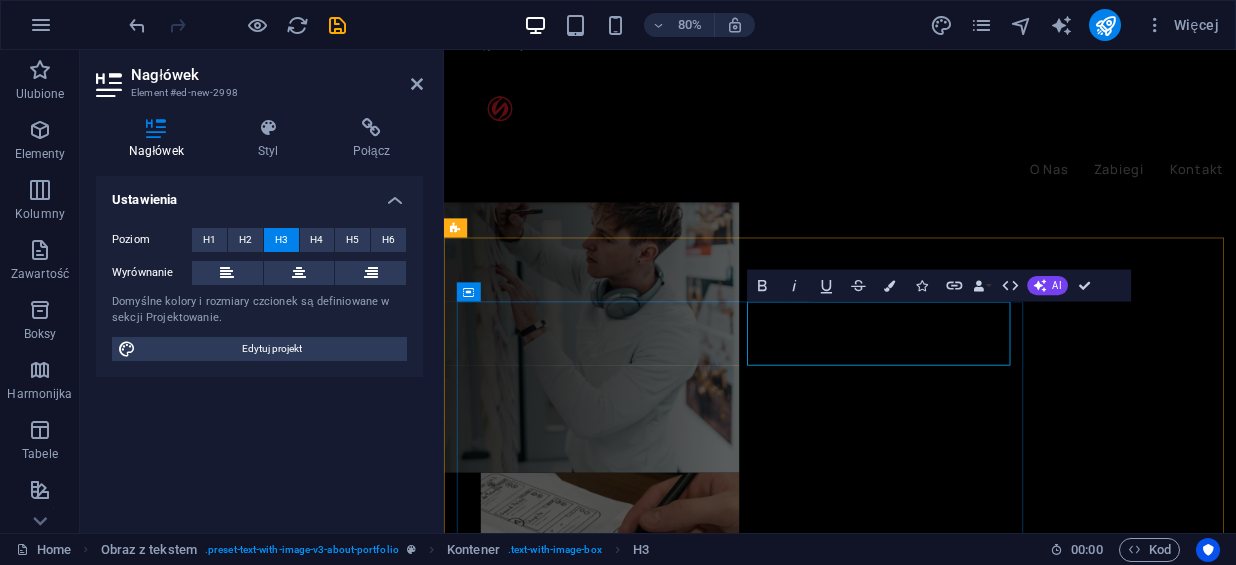 scroll, scrollTop: 884, scrollLeft: 0, axis: vertical 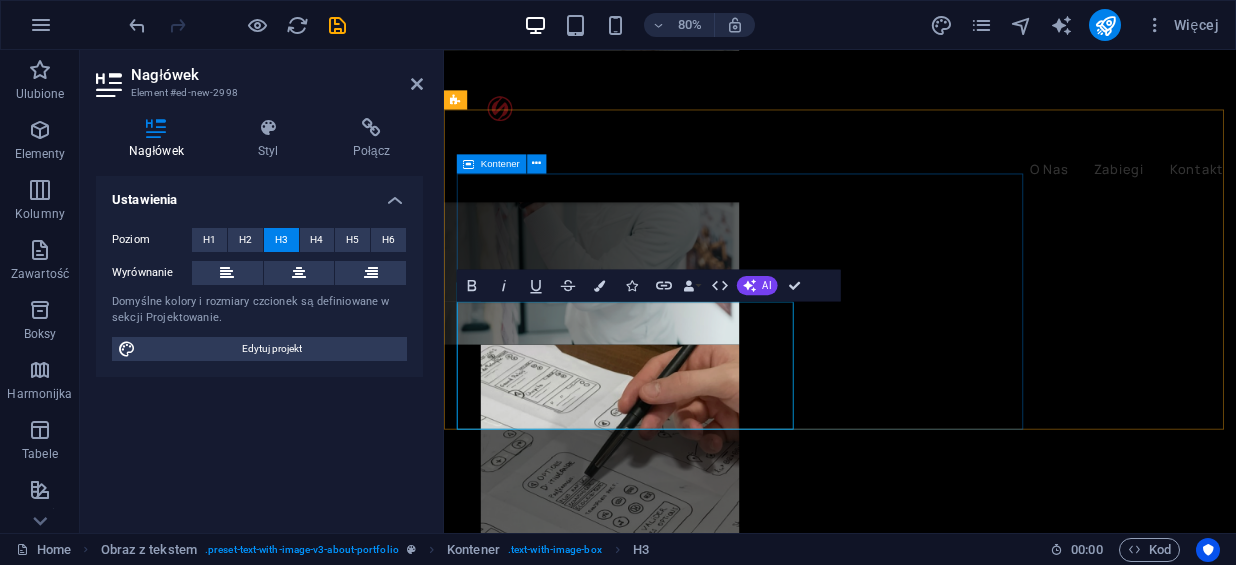 click on "‌Twoja Energia, ​W Twoich rękach ​" at bounding box center [939, 1373] 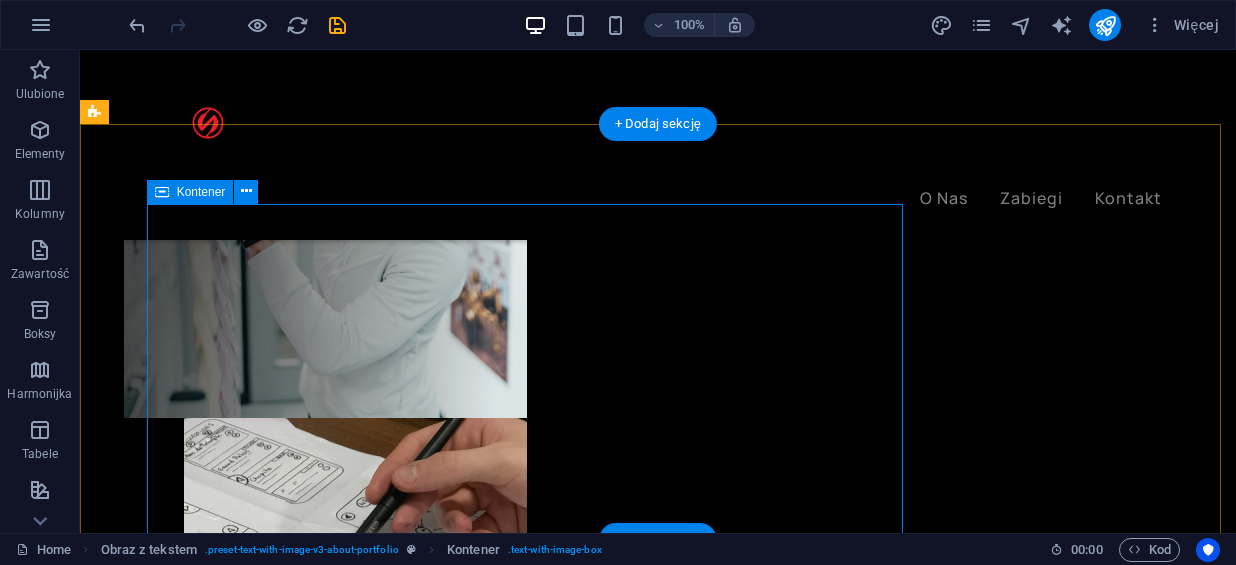 drag, startPoint x: 282, startPoint y: 380, endPoint x: 666, endPoint y: 297, distance: 392.86768 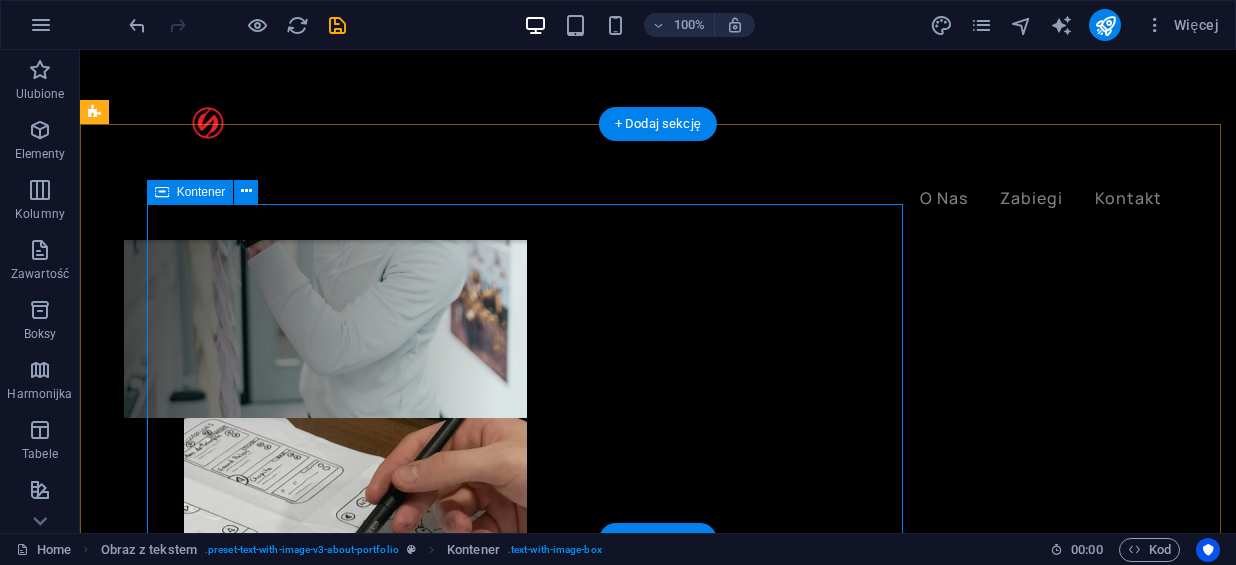 click on "‌Twoja Energia, W Twoich rękach" at bounding box center (600, 1333) 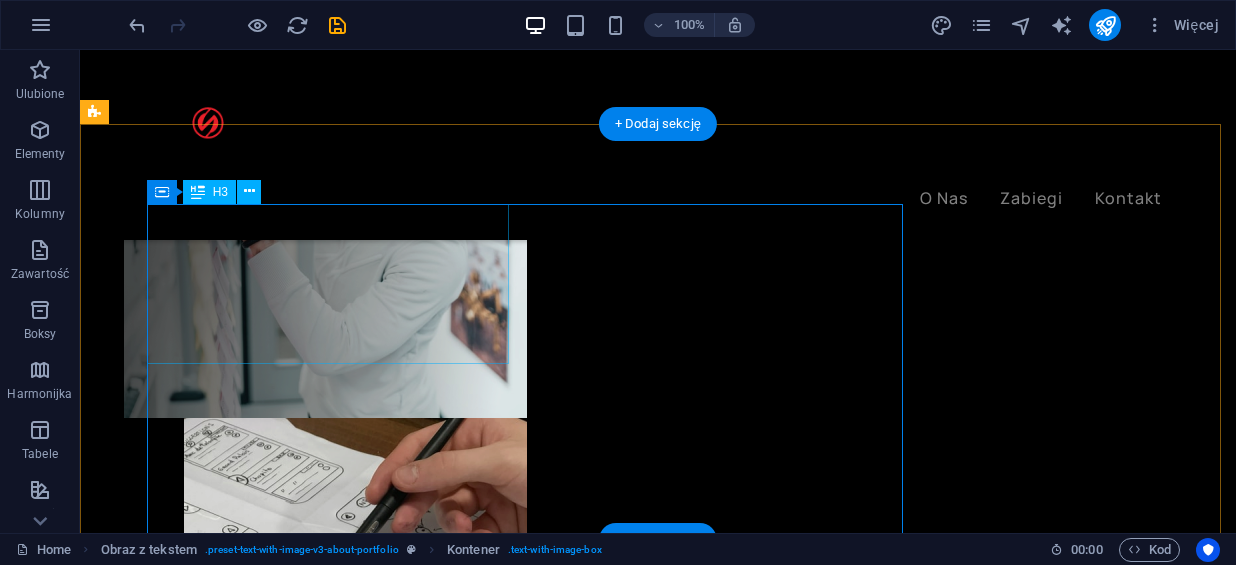 click on "‌Twoja Energia," at bounding box center [600, 1293] 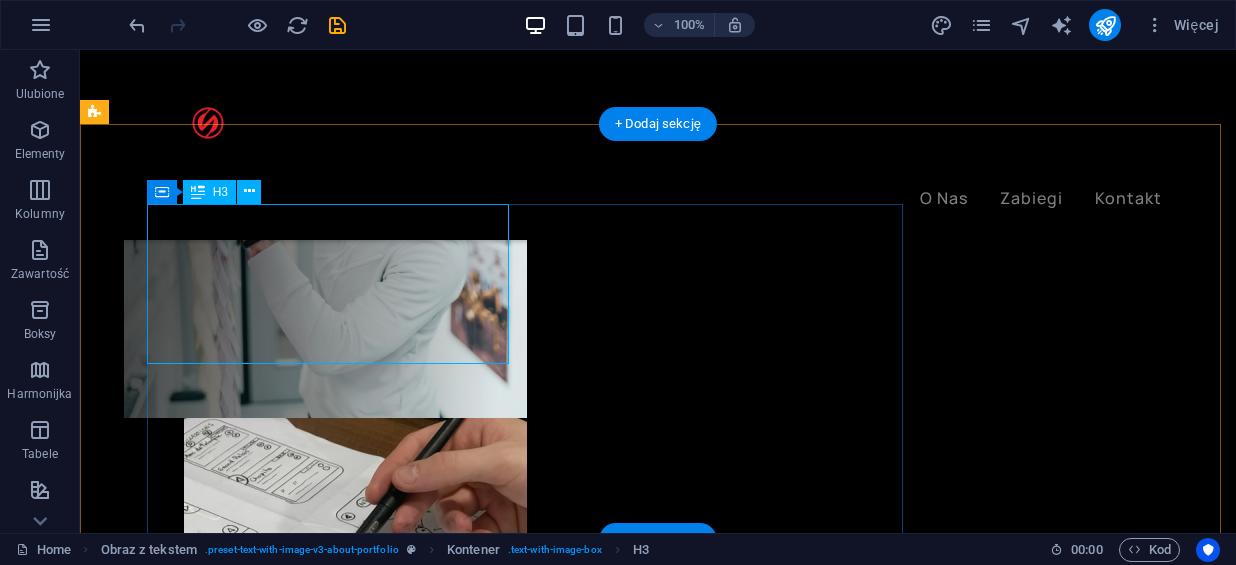 click on "‌Twoja Energia," at bounding box center [600, 1293] 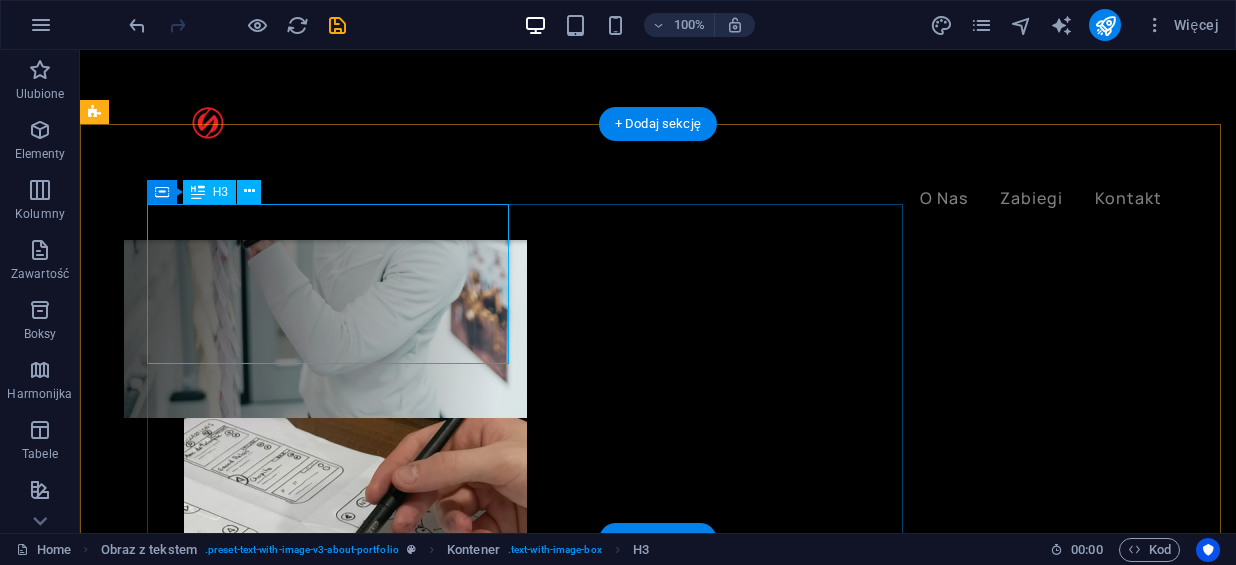 click on "‌Twoja Energia," at bounding box center (600, 1293) 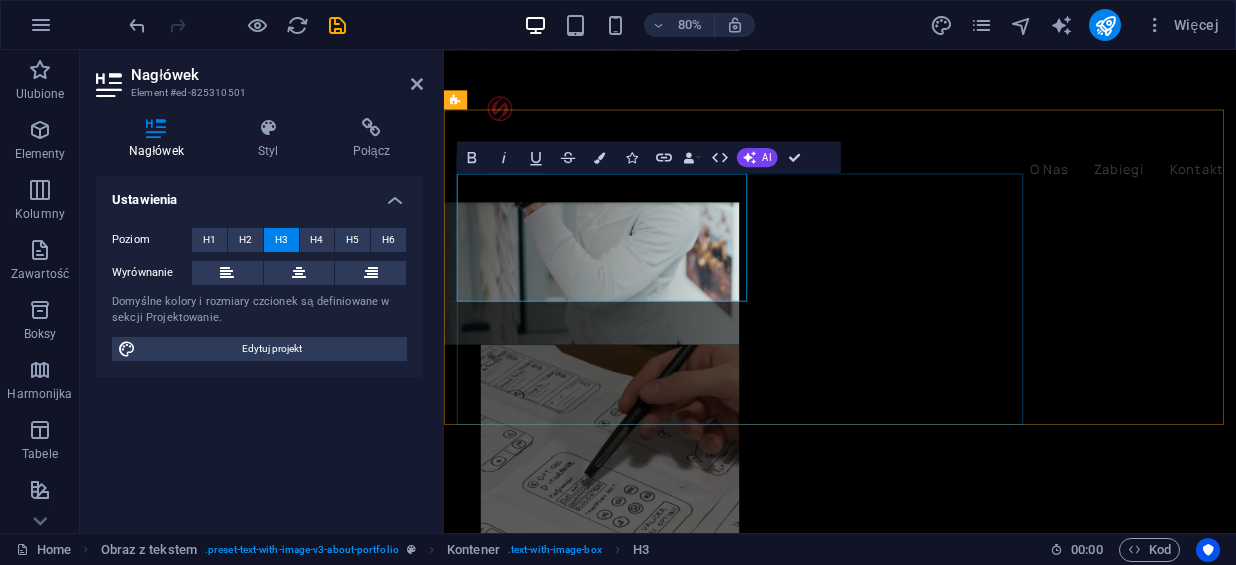 click on "‌Twoja Energia," at bounding box center (939, 1293) 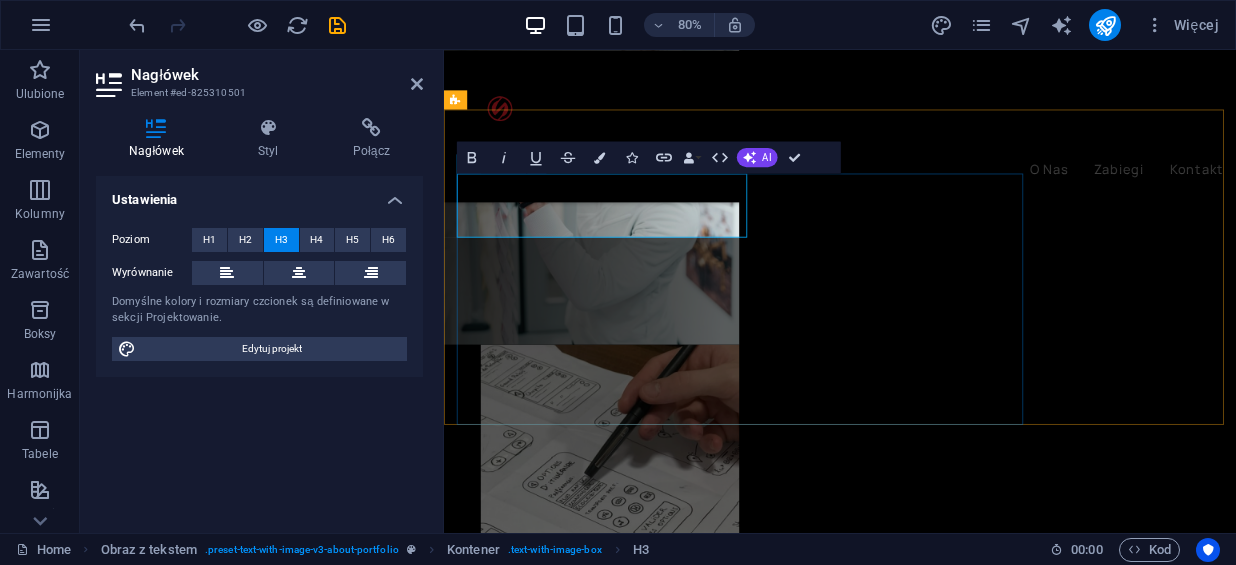 click on "Twoja Energia, W Twoich rękach" at bounding box center (939, 1293) 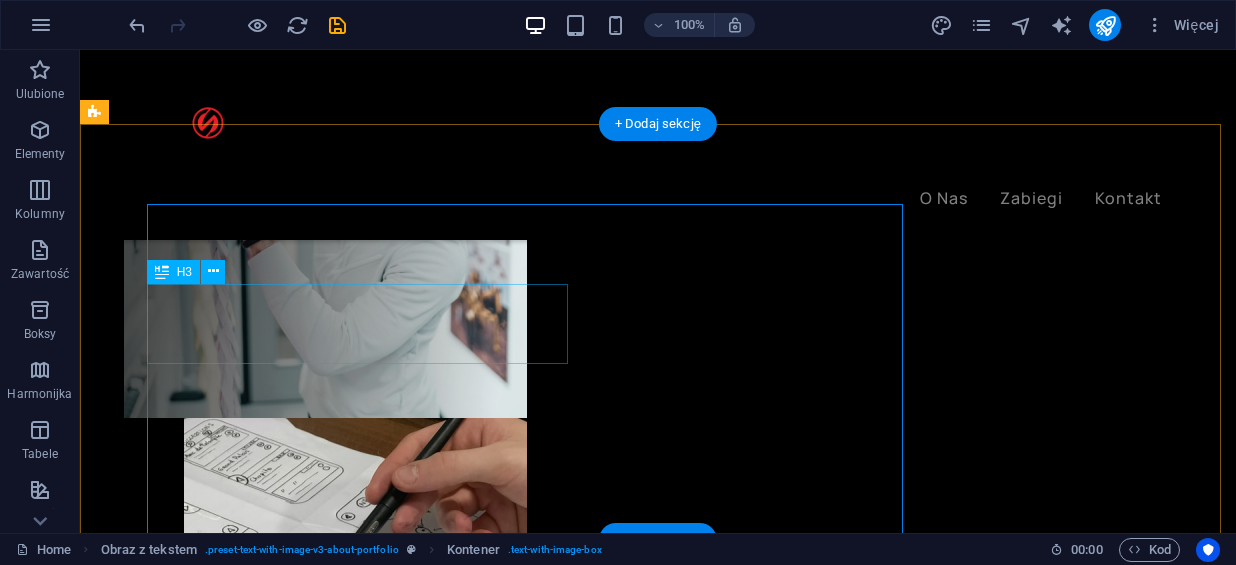 click on "W Twoich rękach" at bounding box center [600, 1333] 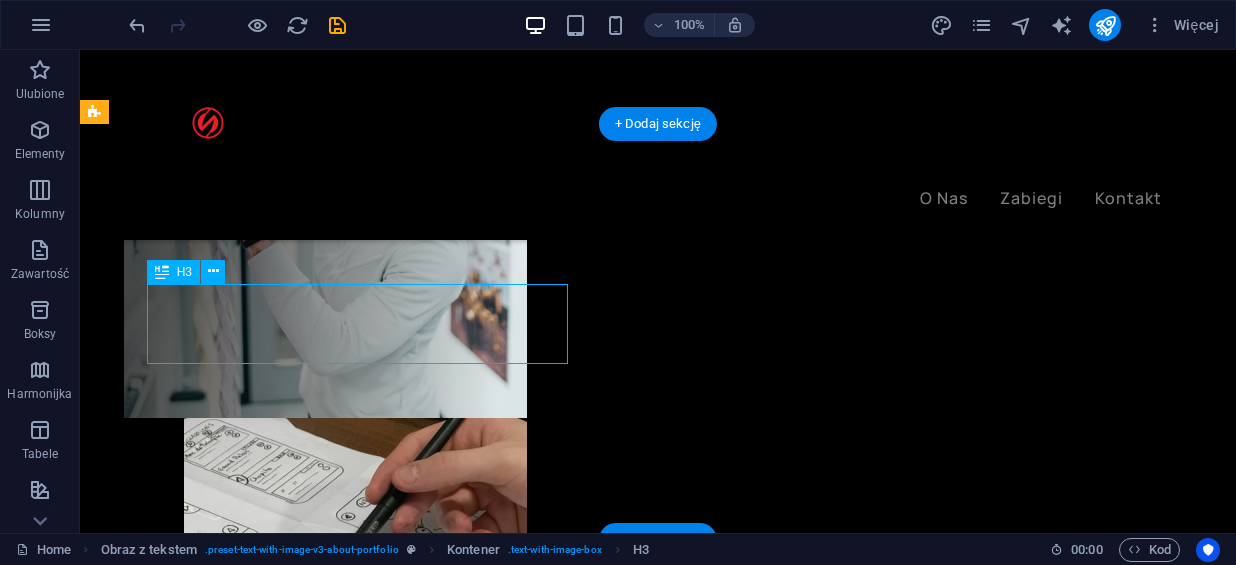 click on "W Twoich rękach" at bounding box center [600, 1333] 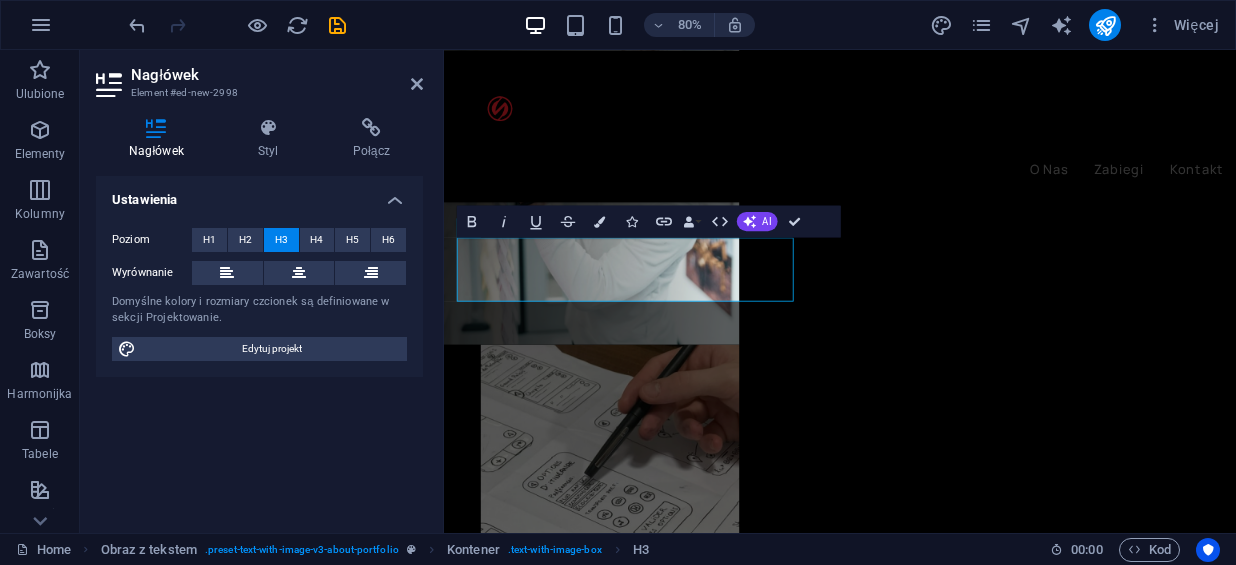 type 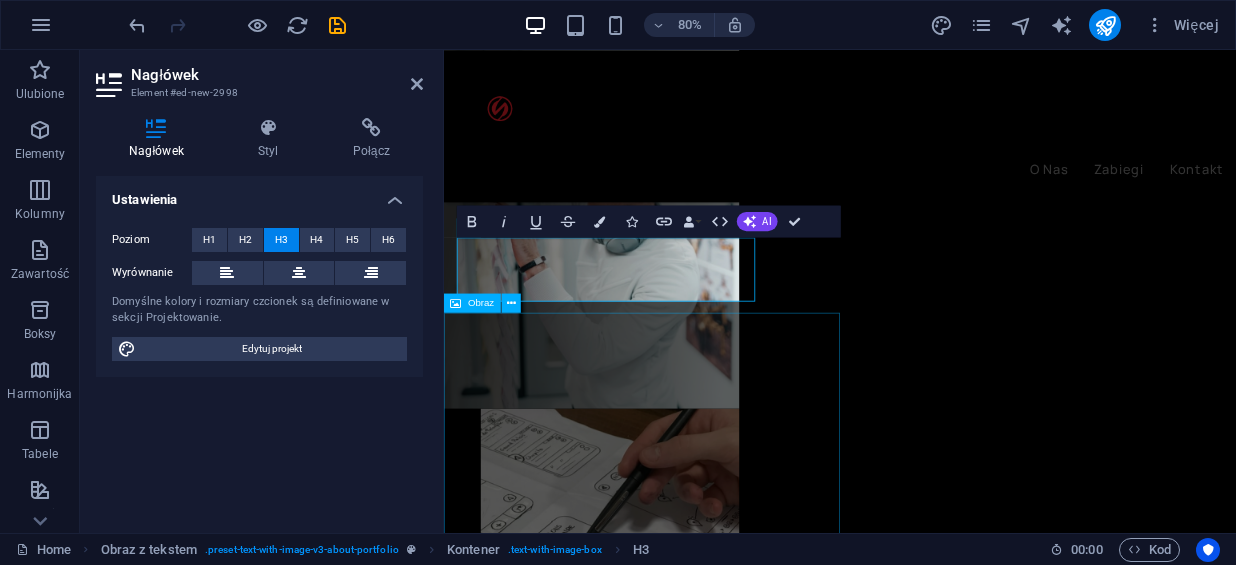 scroll, scrollTop: 884, scrollLeft: 0, axis: vertical 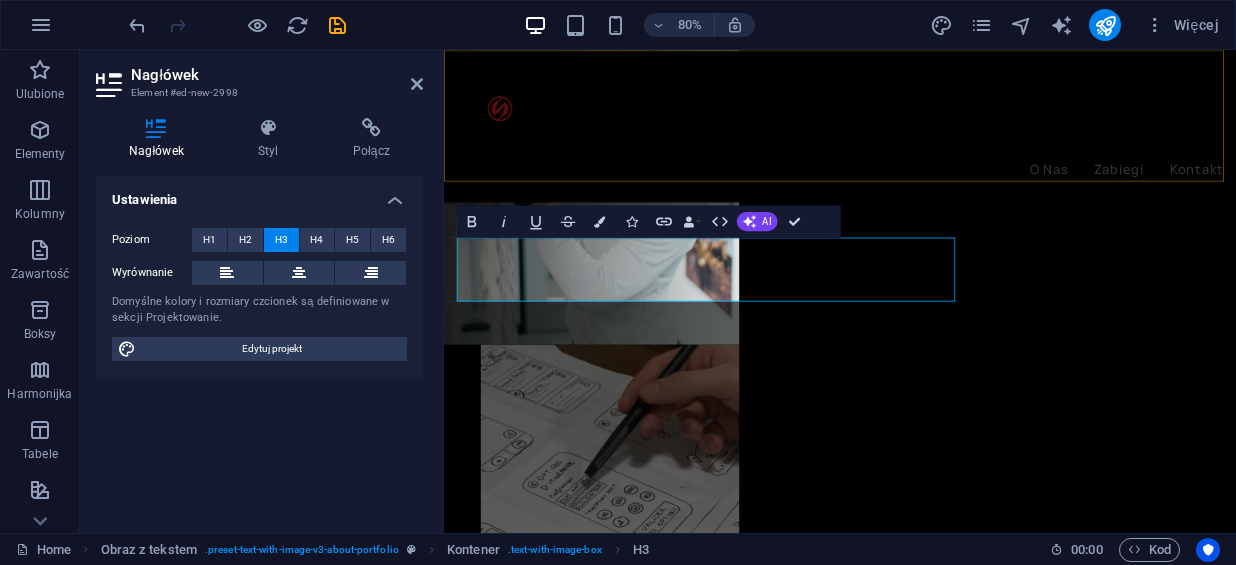 click on "O Nas Zabiegi Kontakt" at bounding box center [939, 145] 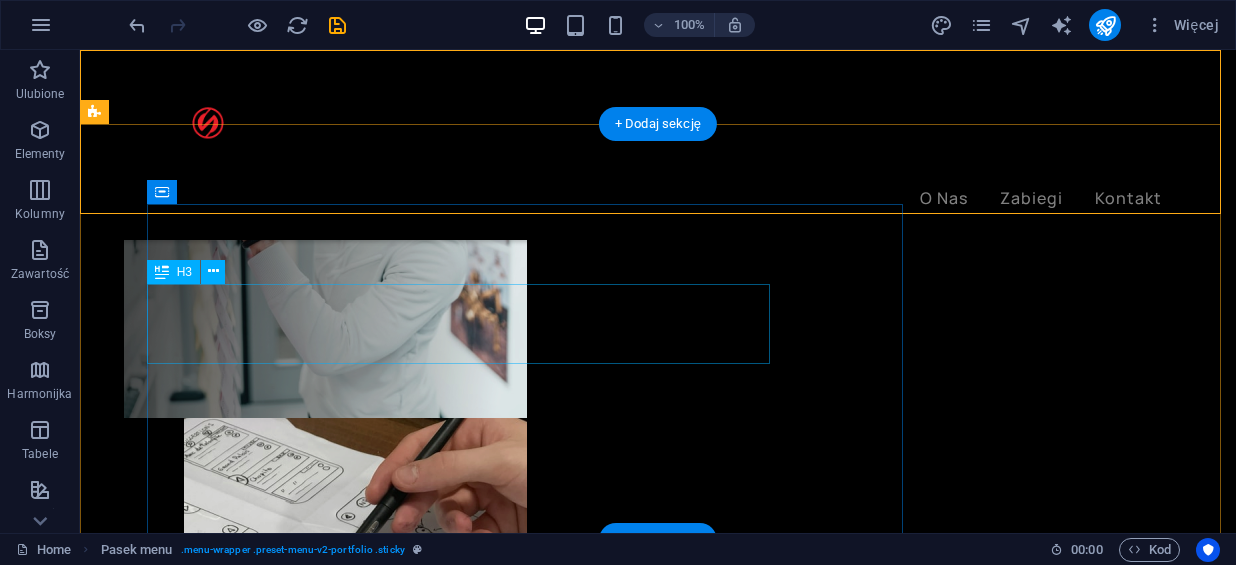 click on "z CoreImpulse" at bounding box center [600, 1333] 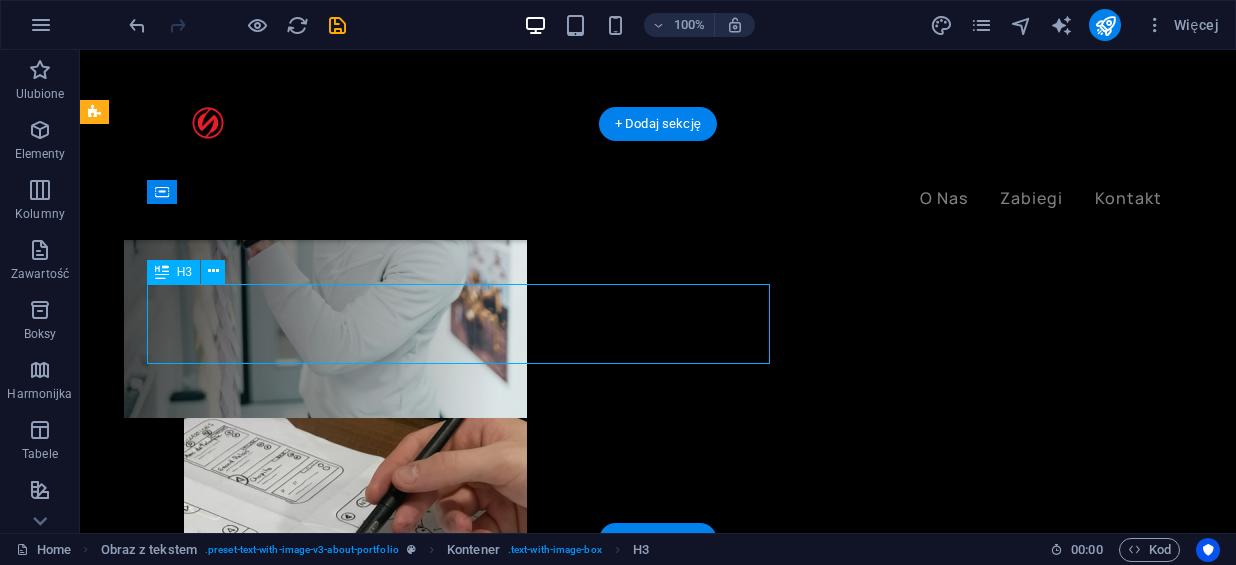 click on "z CoreImpulse" at bounding box center (600, 1333) 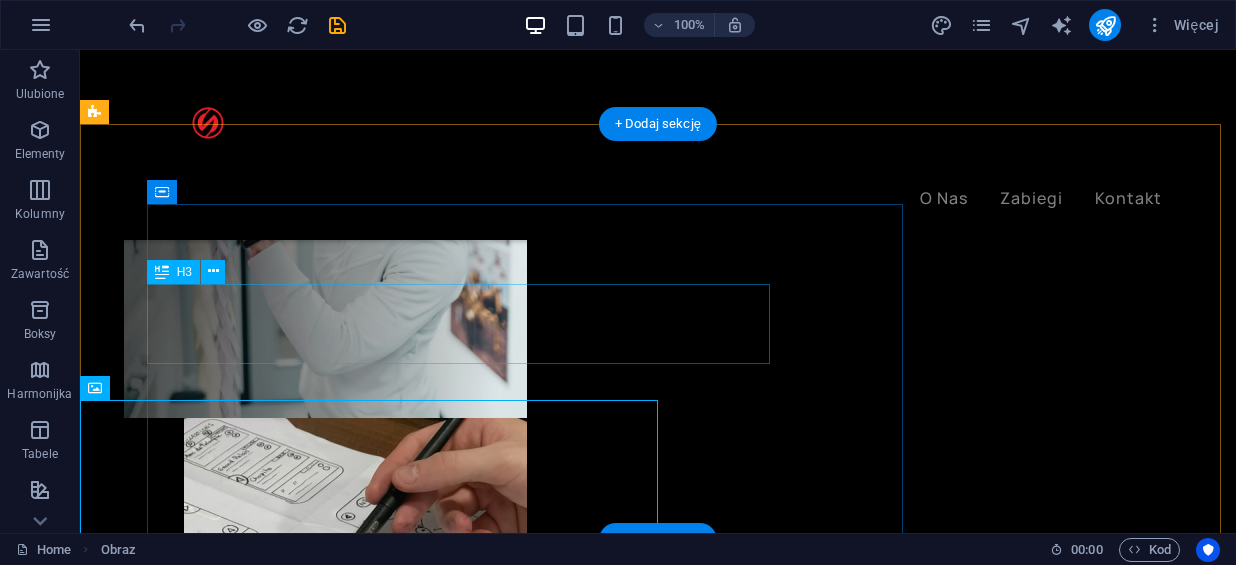 click on "z CoreImpulse" at bounding box center (600, 1333) 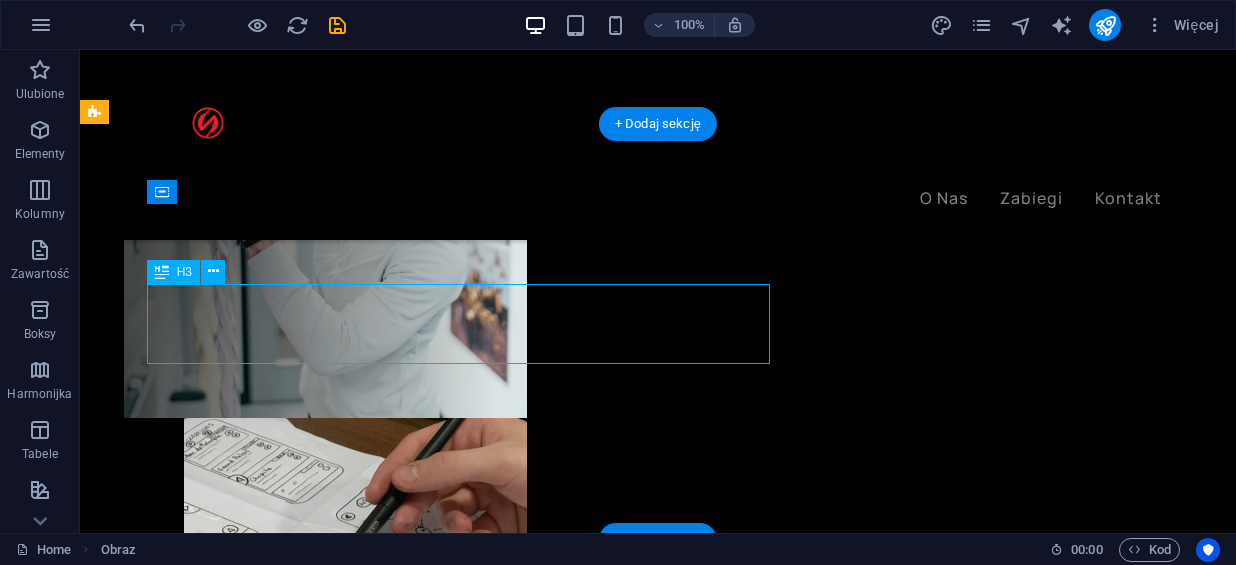 click on "z CoreImpulse" at bounding box center (600, 1333) 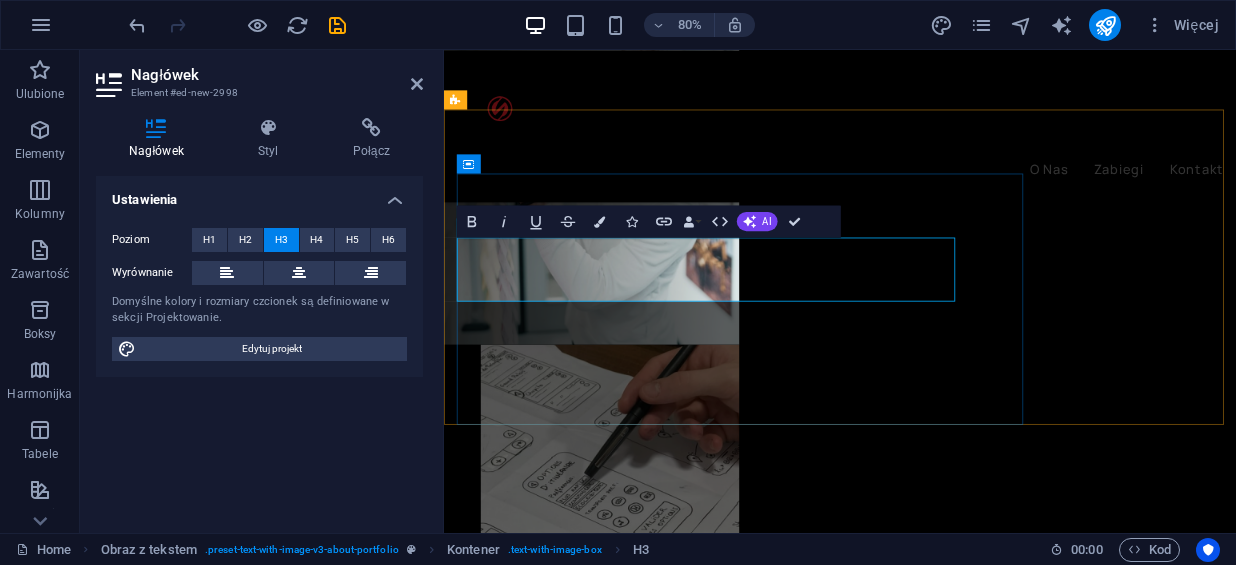 click on "z CoreImpulse" at bounding box center (939, 1333) 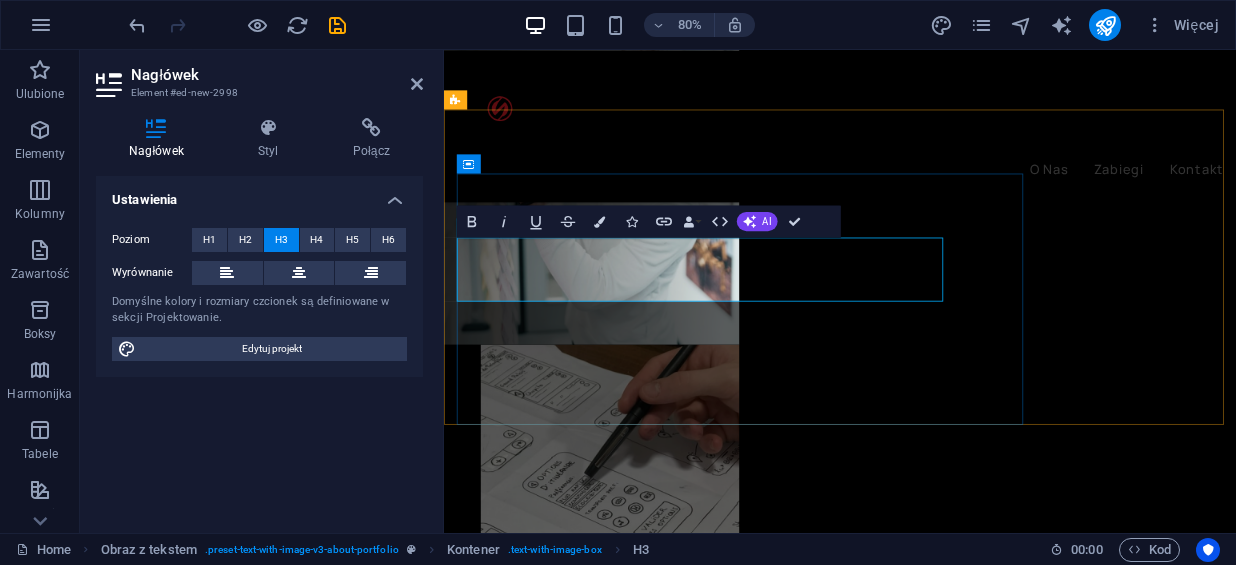 type 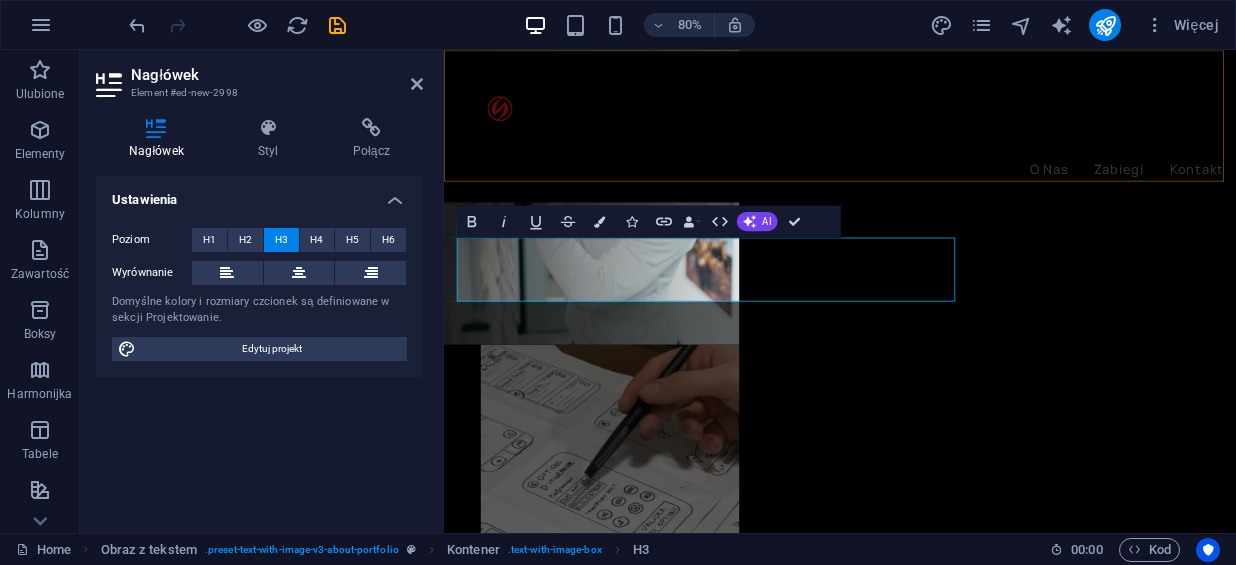 click on "O Nas Zabiegi Kontakt" at bounding box center (939, 145) 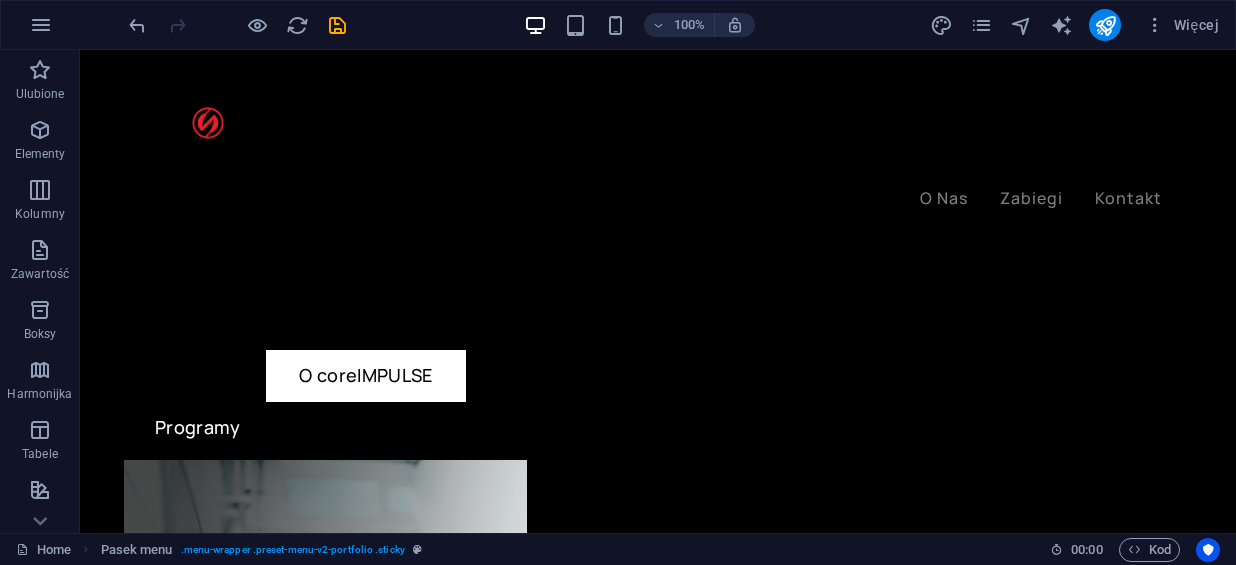 scroll, scrollTop: 0, scrollLeft: 0, axis: both 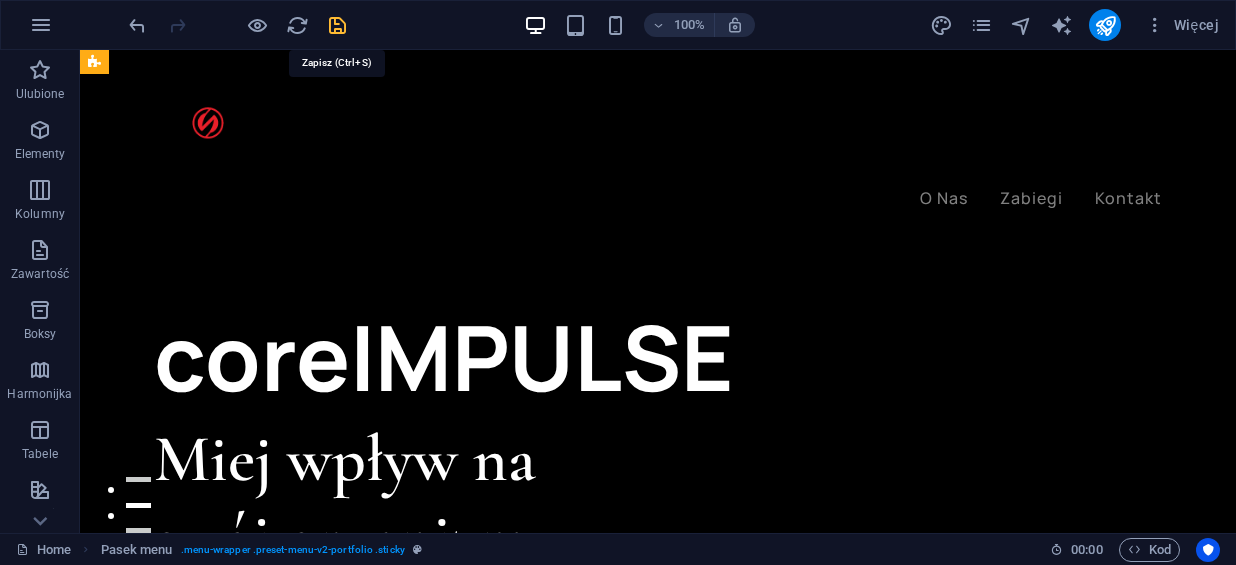 click at bounding box center (337, 25) 